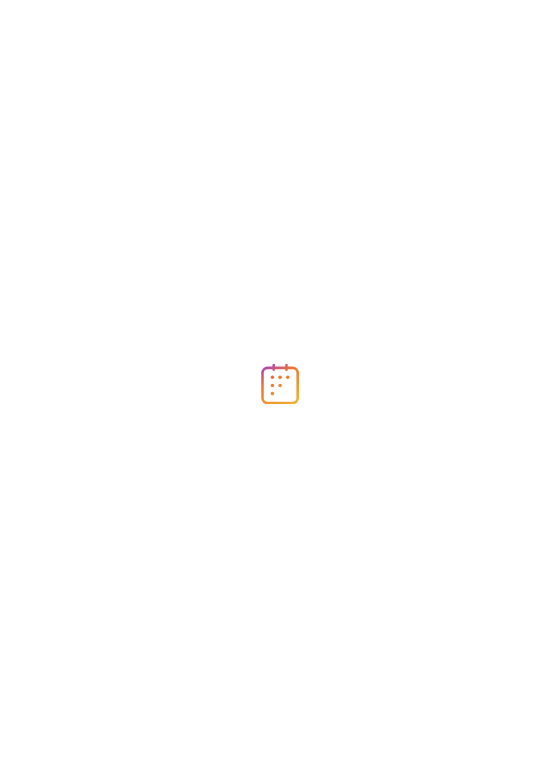 scroll, scrollTop: 0, scrollLeft: 0, axis: both 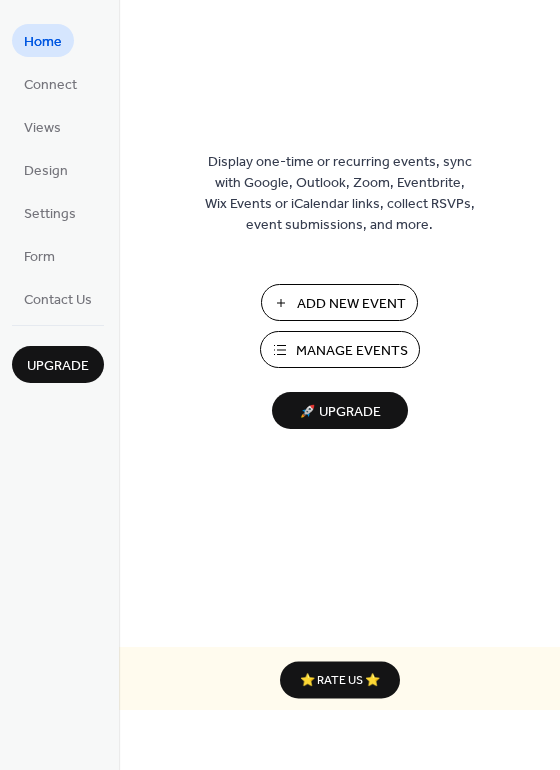 click on "Add New Event" at bounding box center (339, 302) 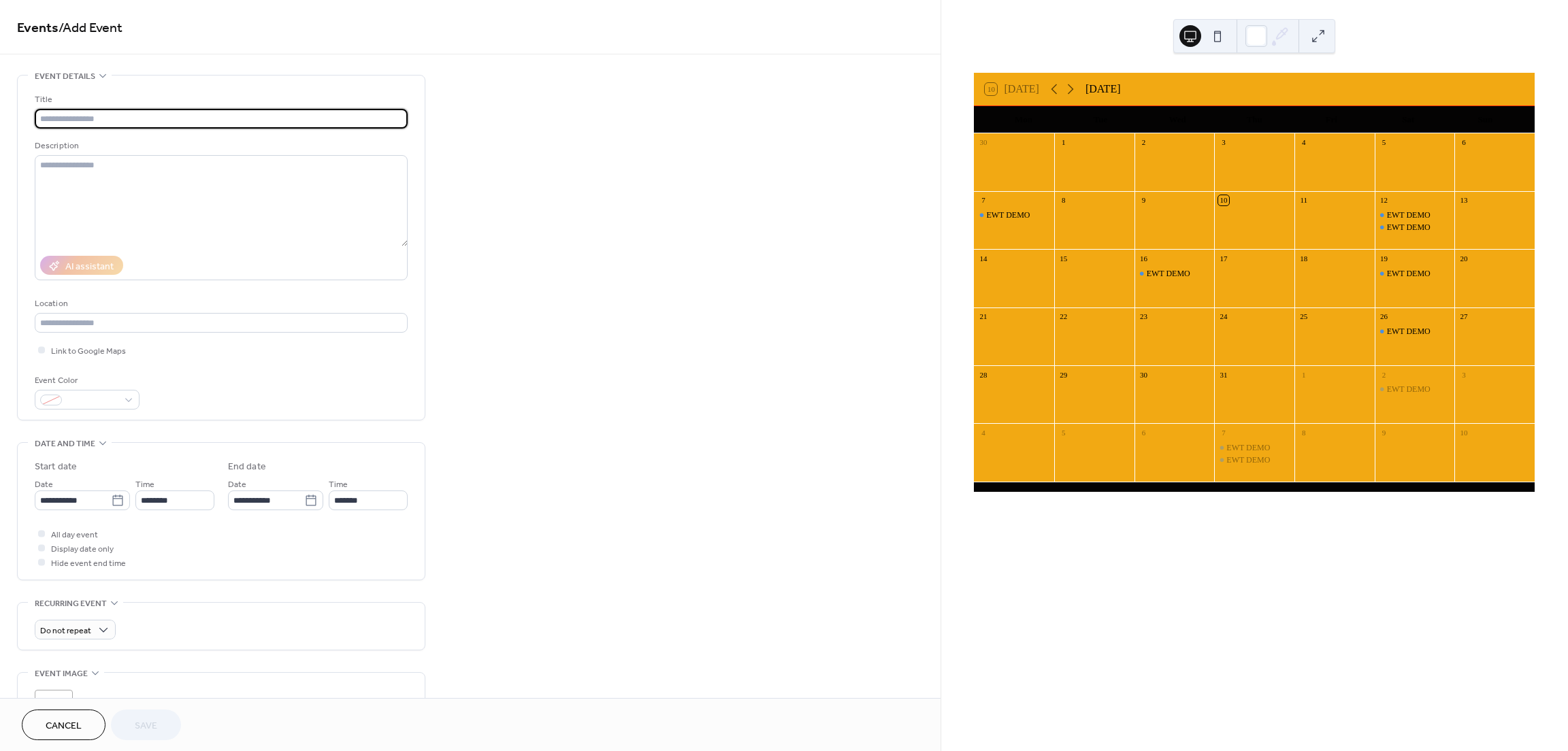 scroll, scrollTop: 0, scrollLeft: 0, axis: both 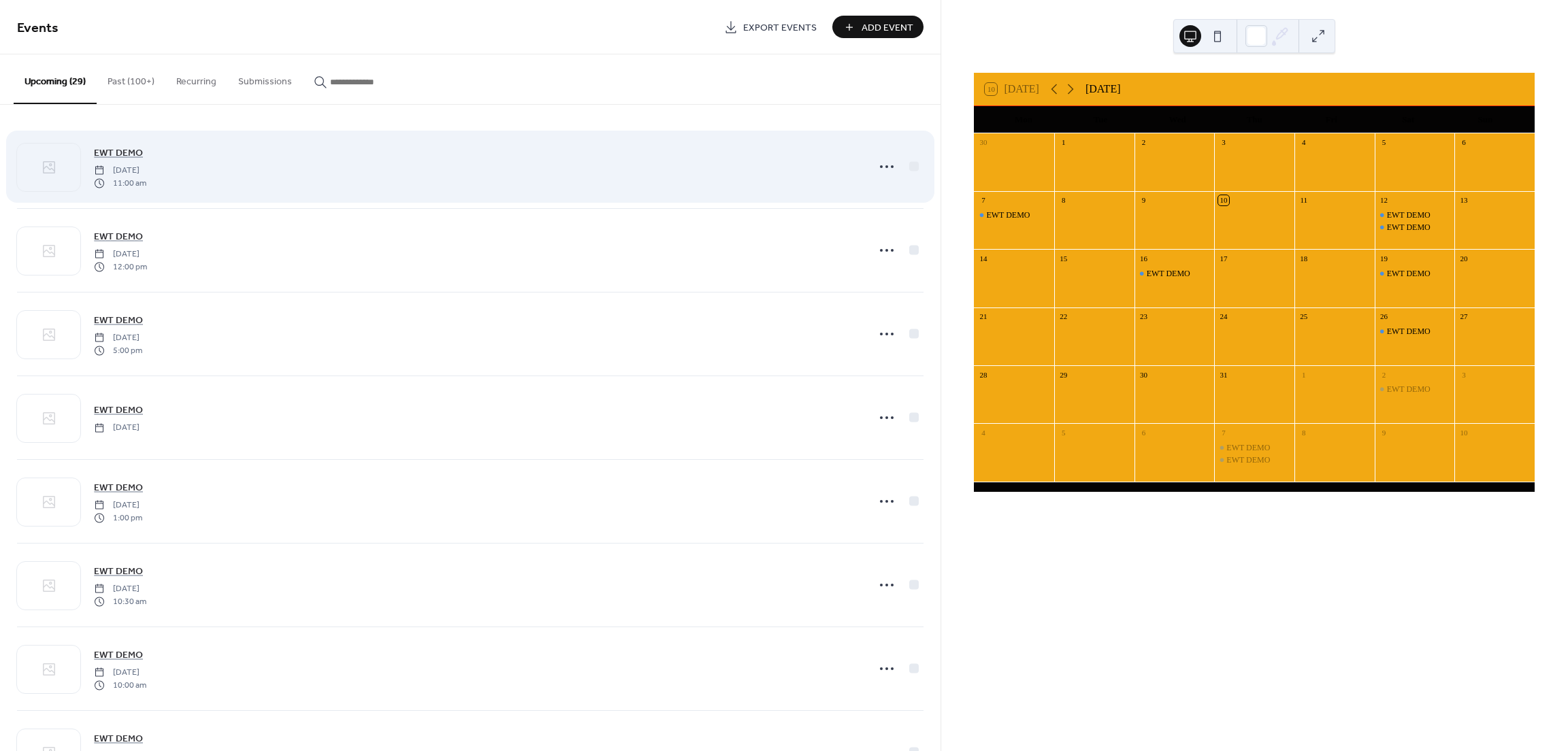click on "EWT DEMO Saturday, July 12, 2025 11:00 am" at bounding box center [476, 167] 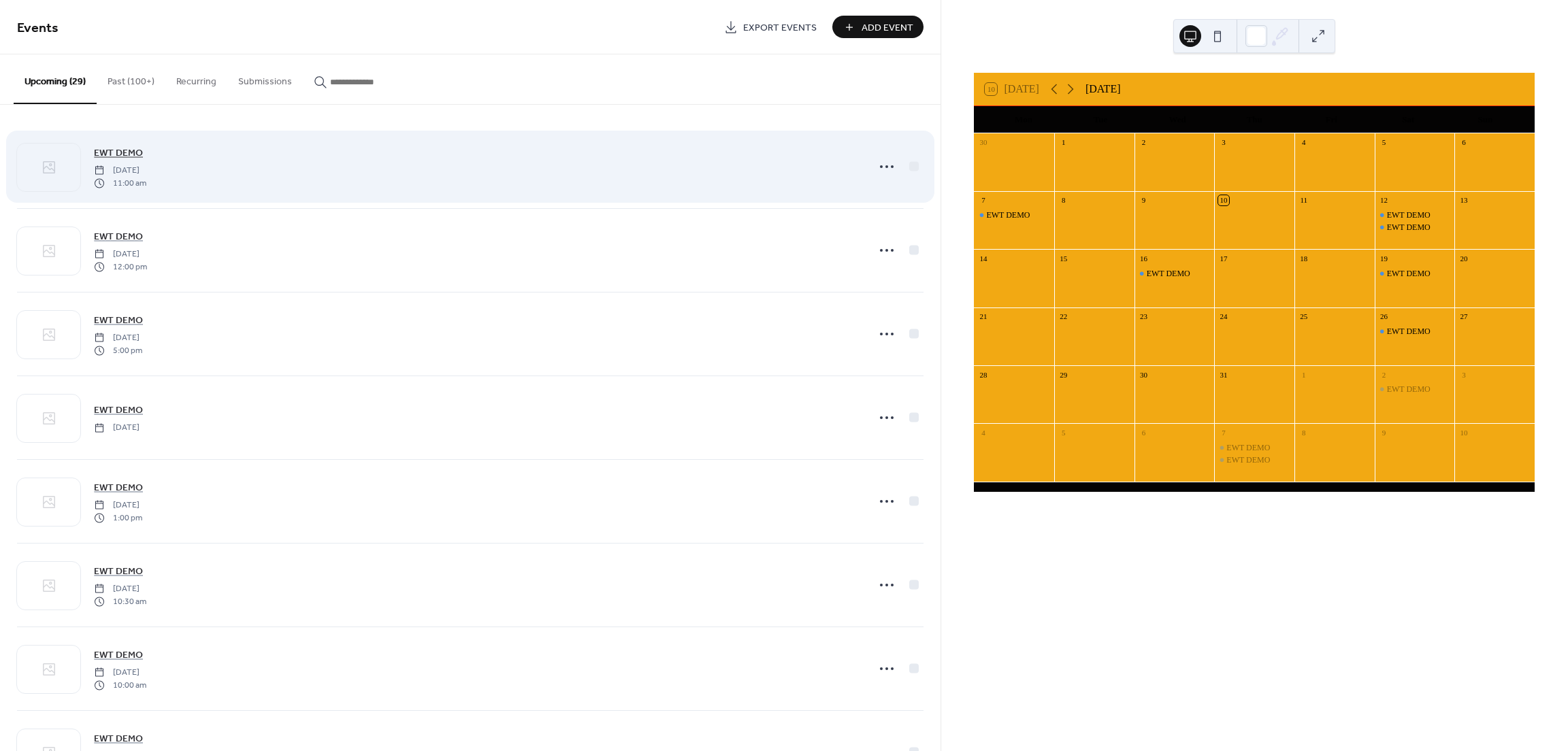 click on "EWT DEMO" at bounding box center (118, 153) 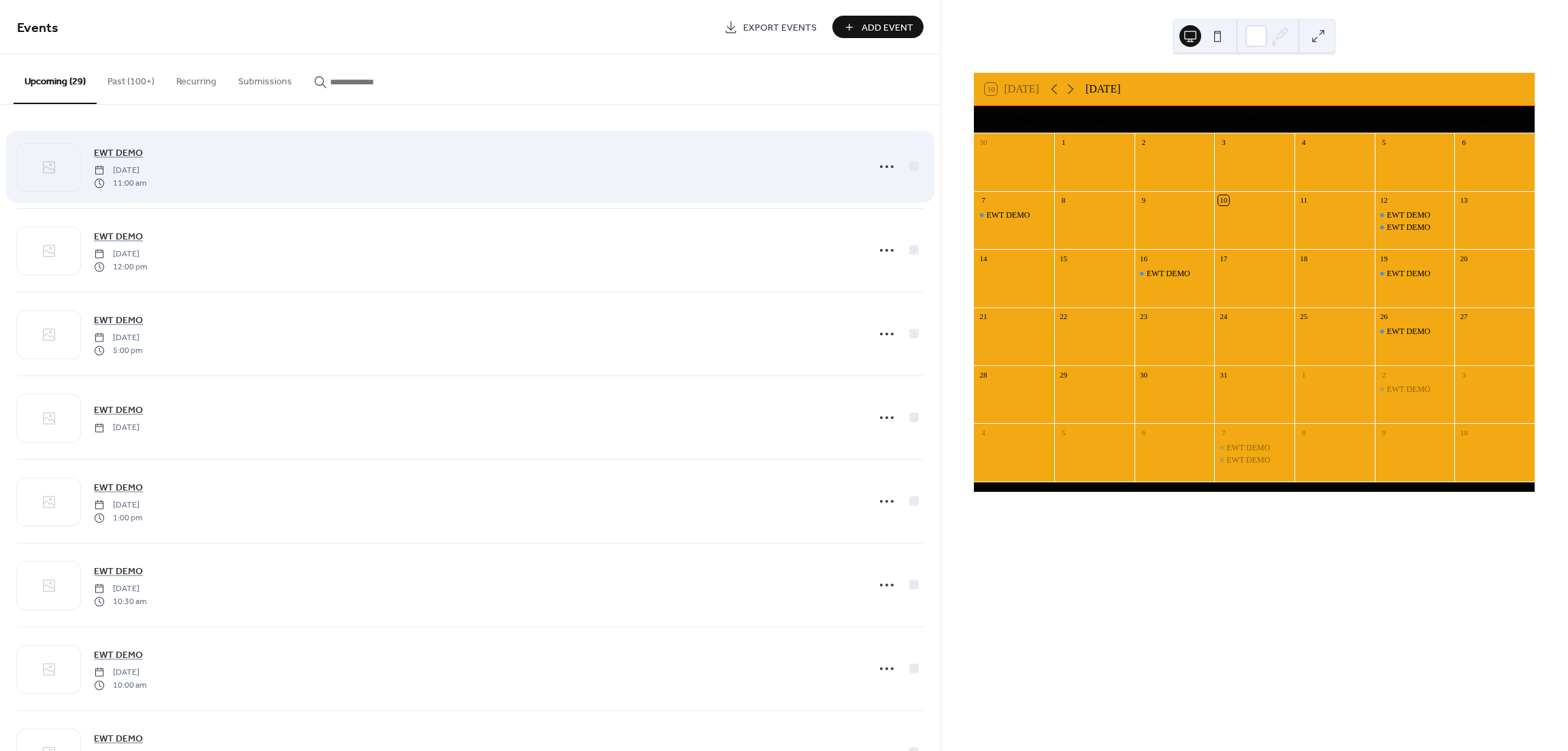 scroll, scrollTop: 0, scrollLeft: 0, axis: both 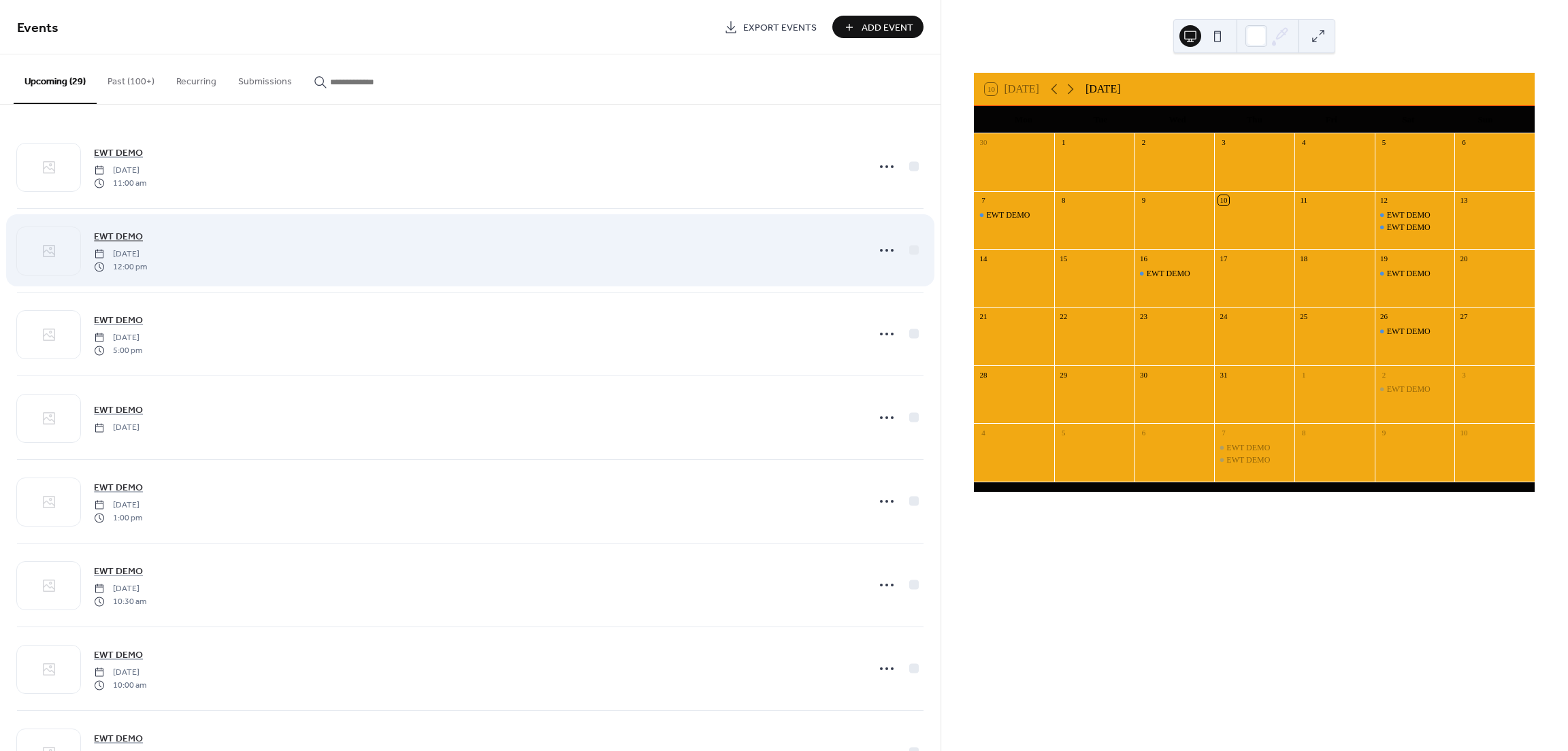 click on "EWT DEMO" at bounding box center [118, 237] 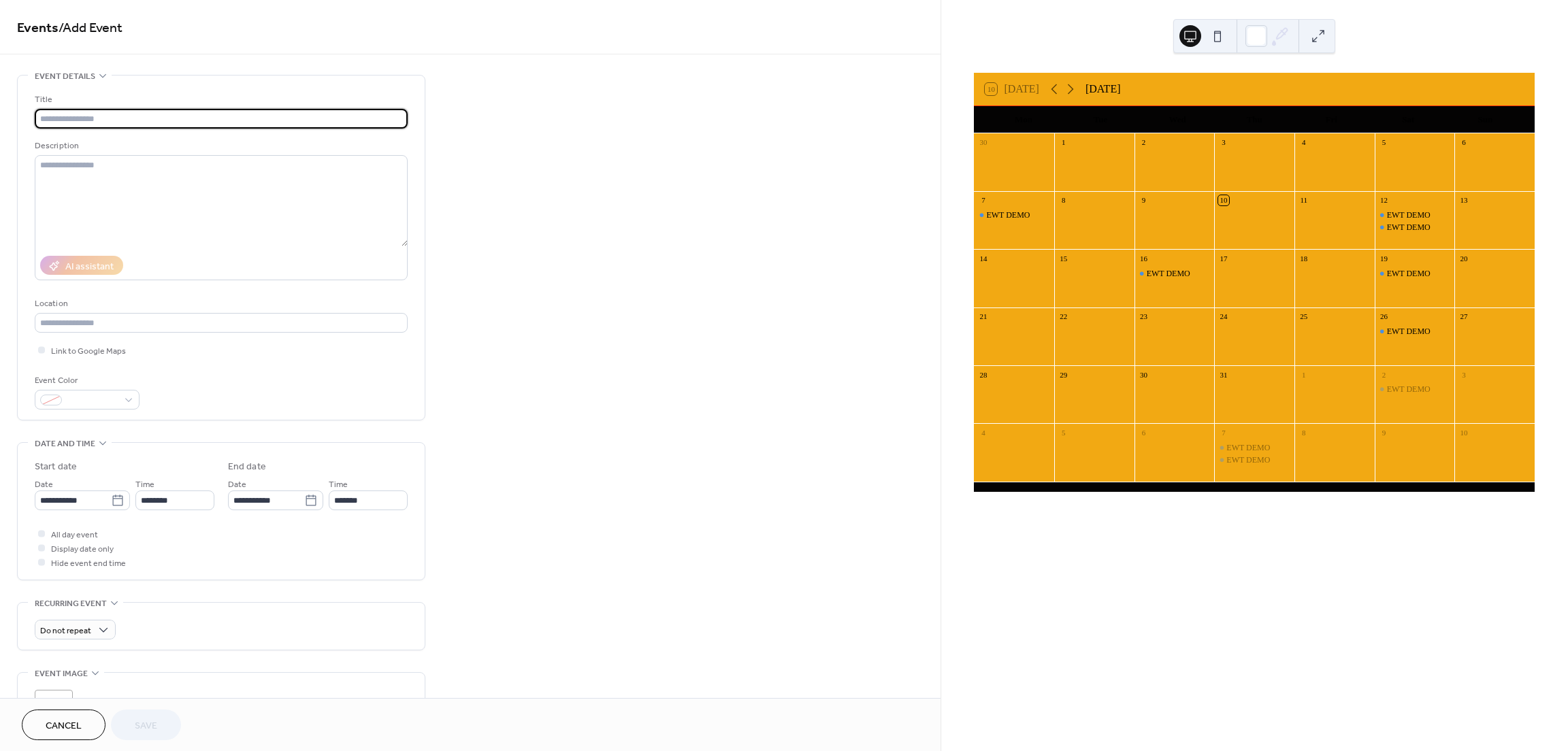 scroll, scrollTop: 0, scrollLeft: 0, axis: both 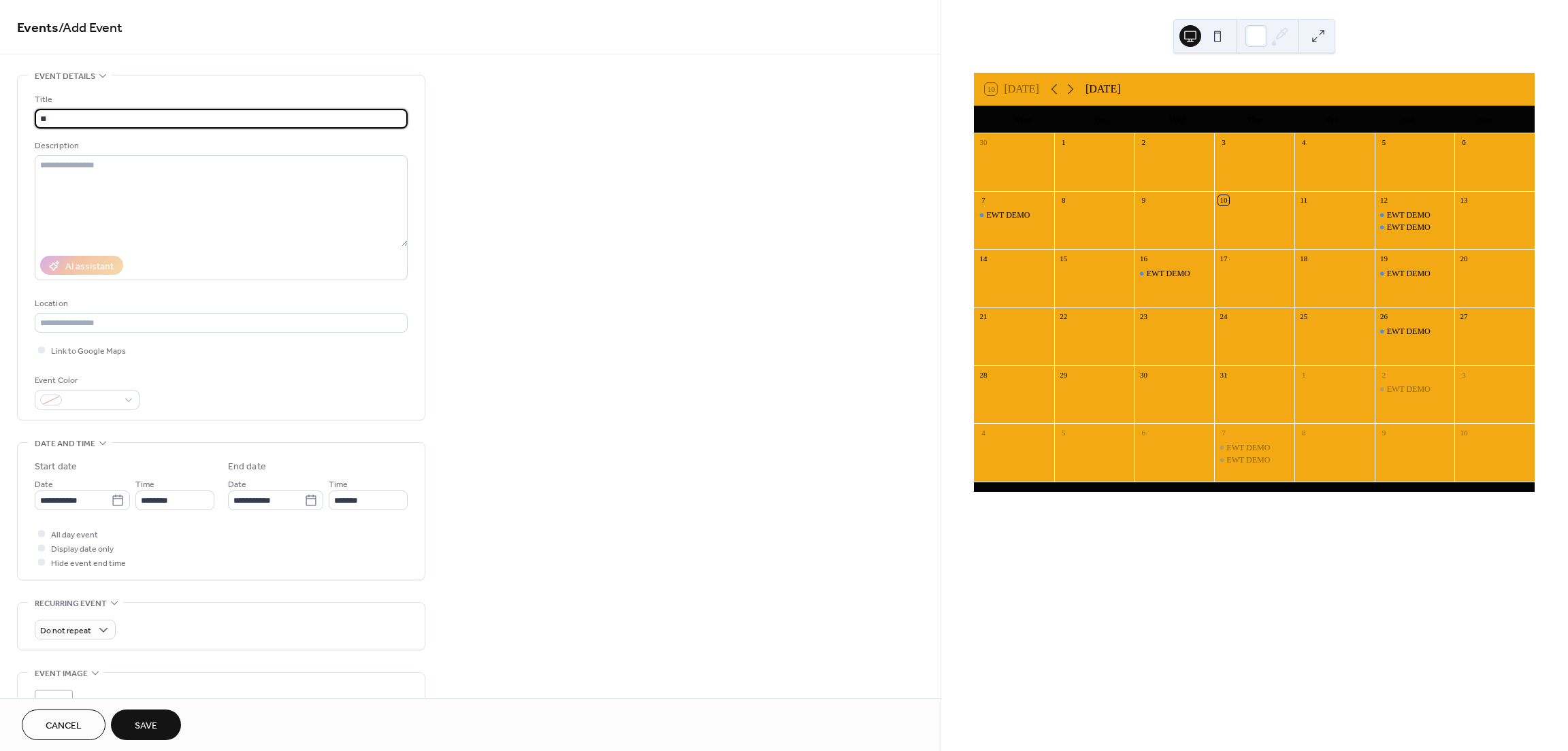type on "*" 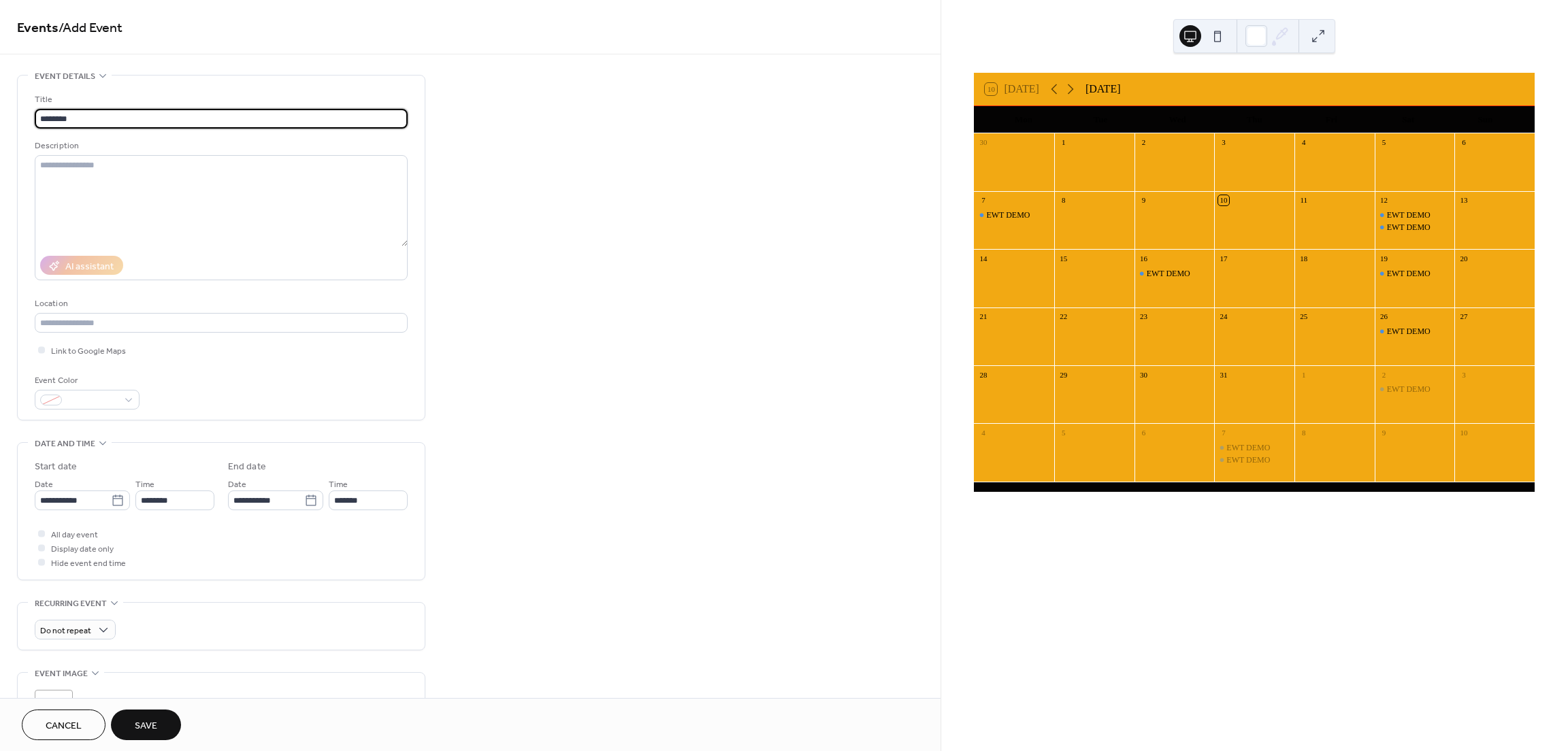 type on "********" 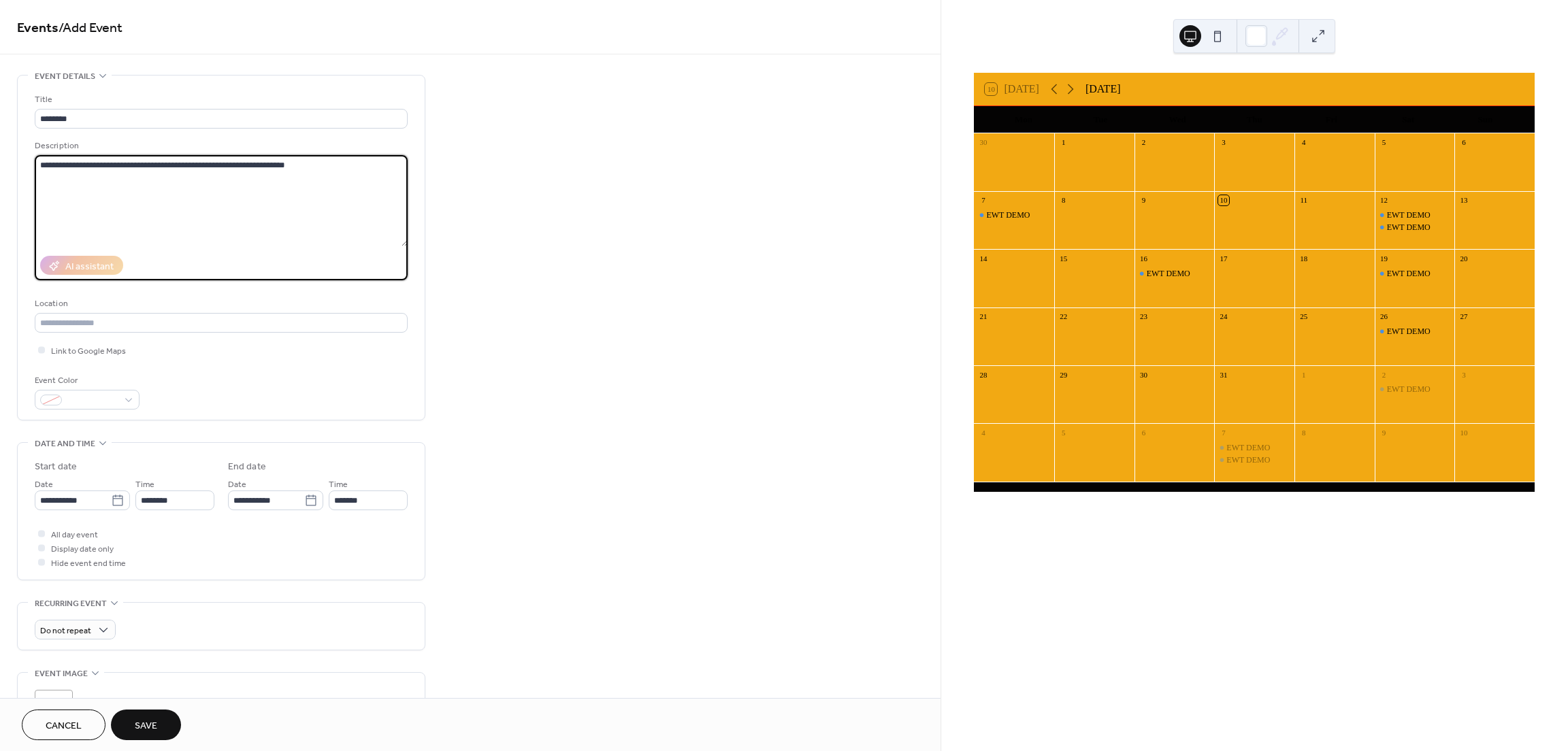 type on "**********" 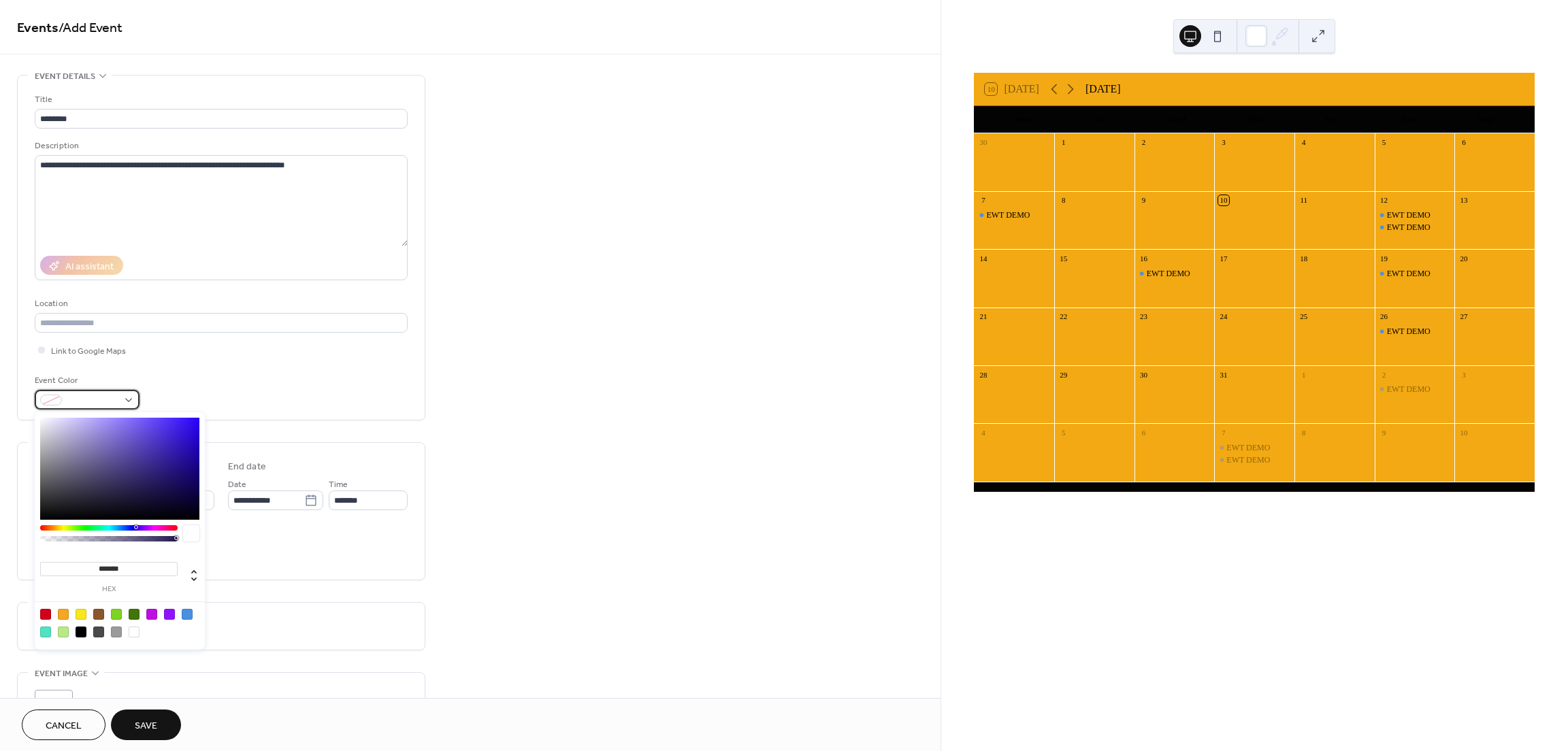 click at bounding box center [87, 399] 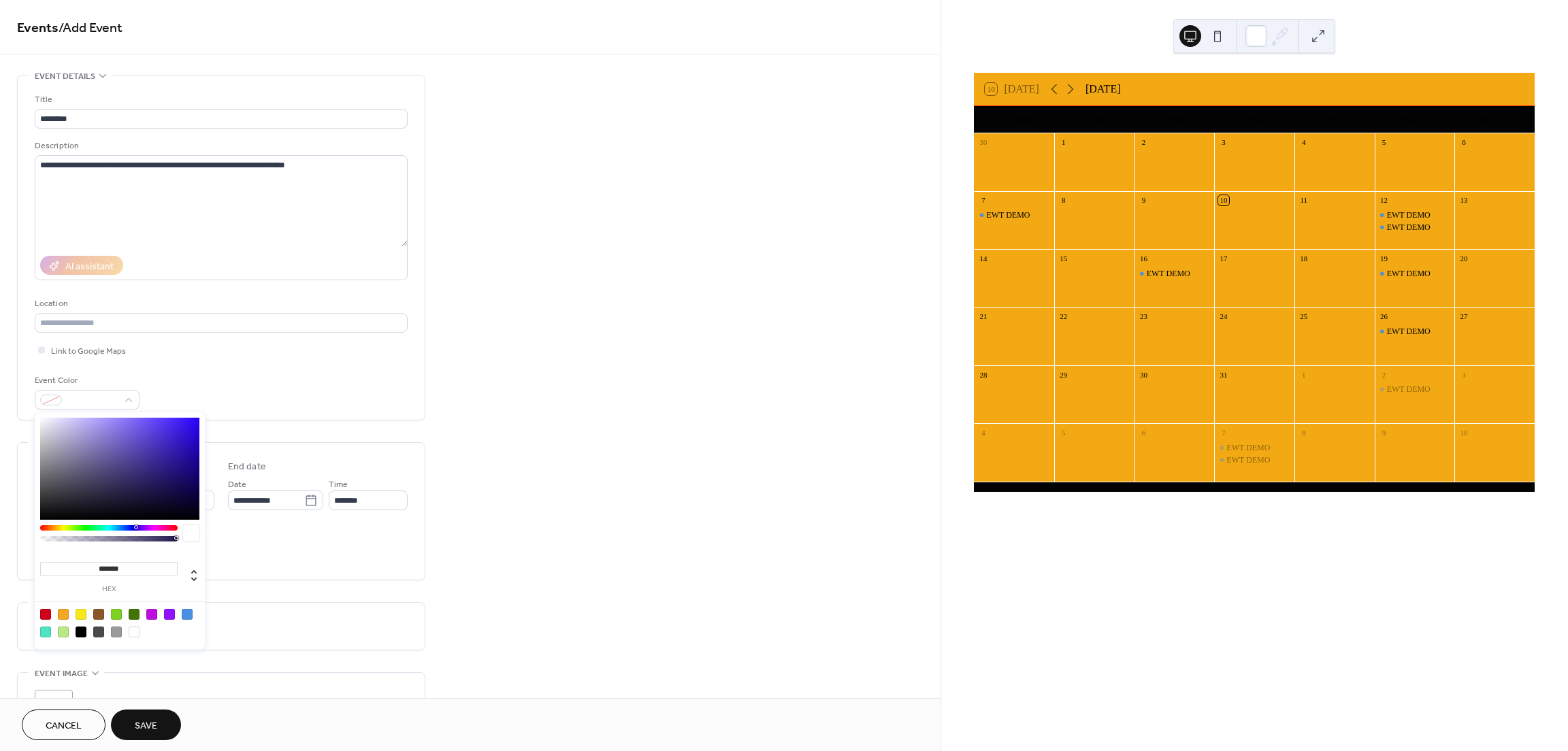 click at bounding box center (187, 614) 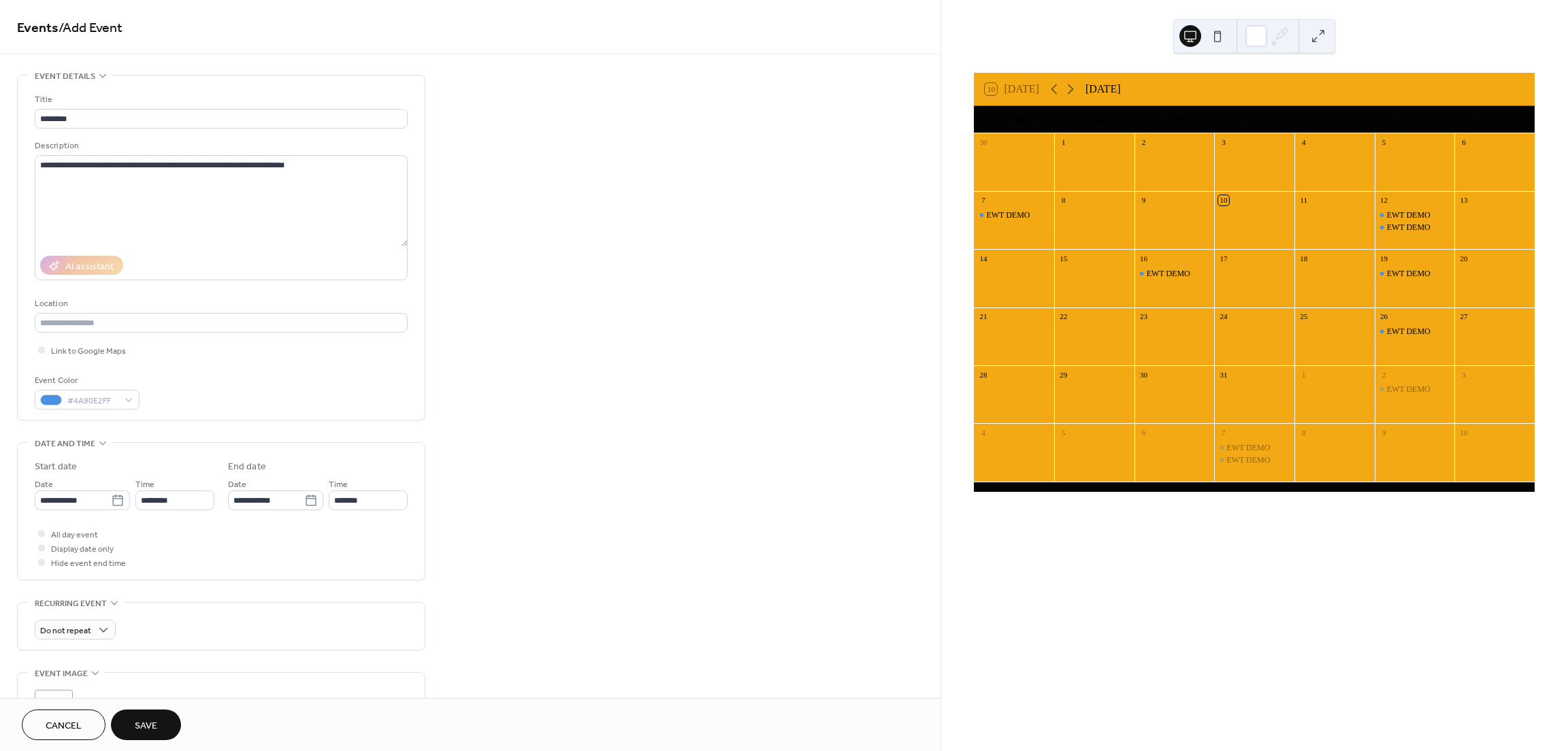 click on "All day event Display date only Hide event end time" at bounding box center (221, 548) 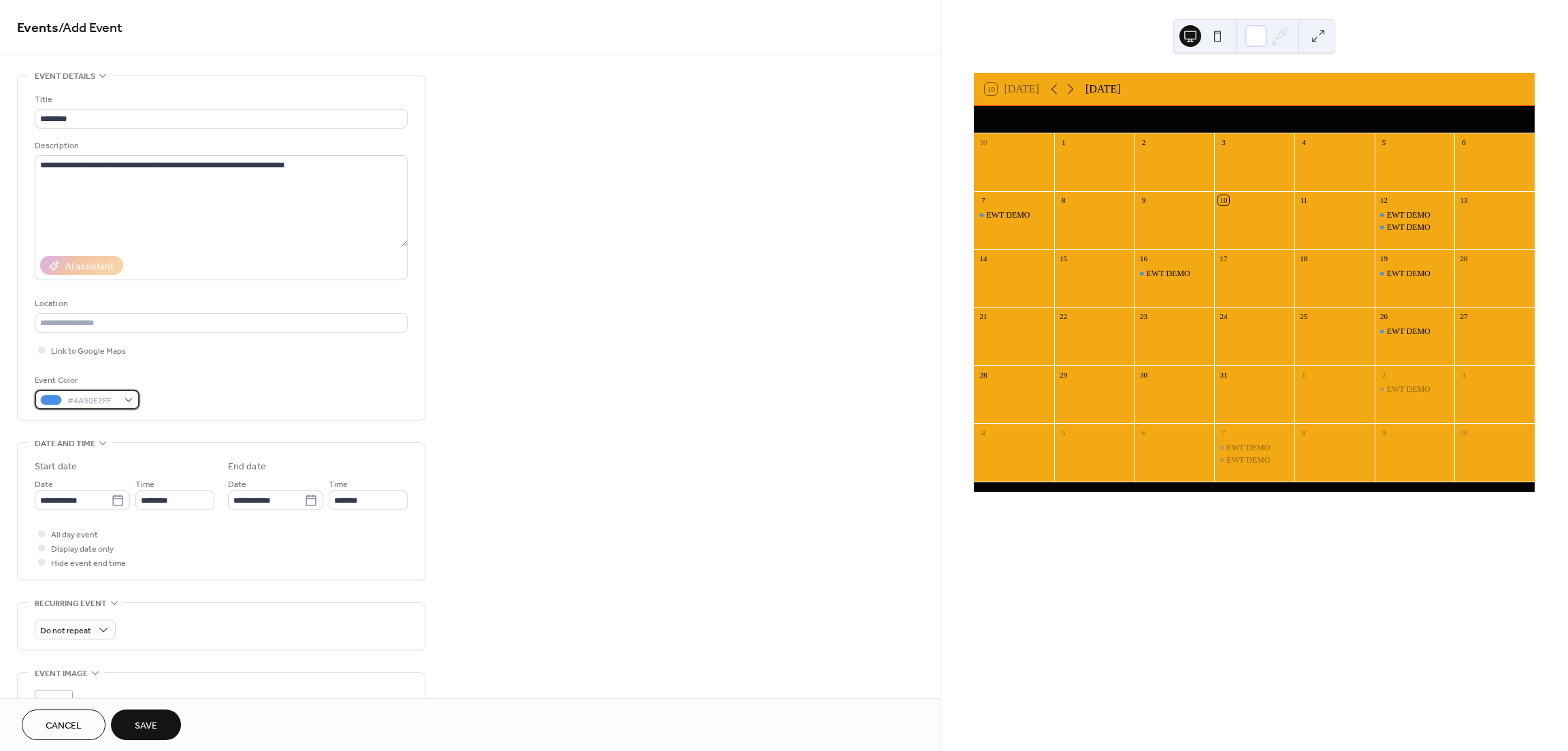 click on "#4A90E2FF" at bounding box center [87, 399] 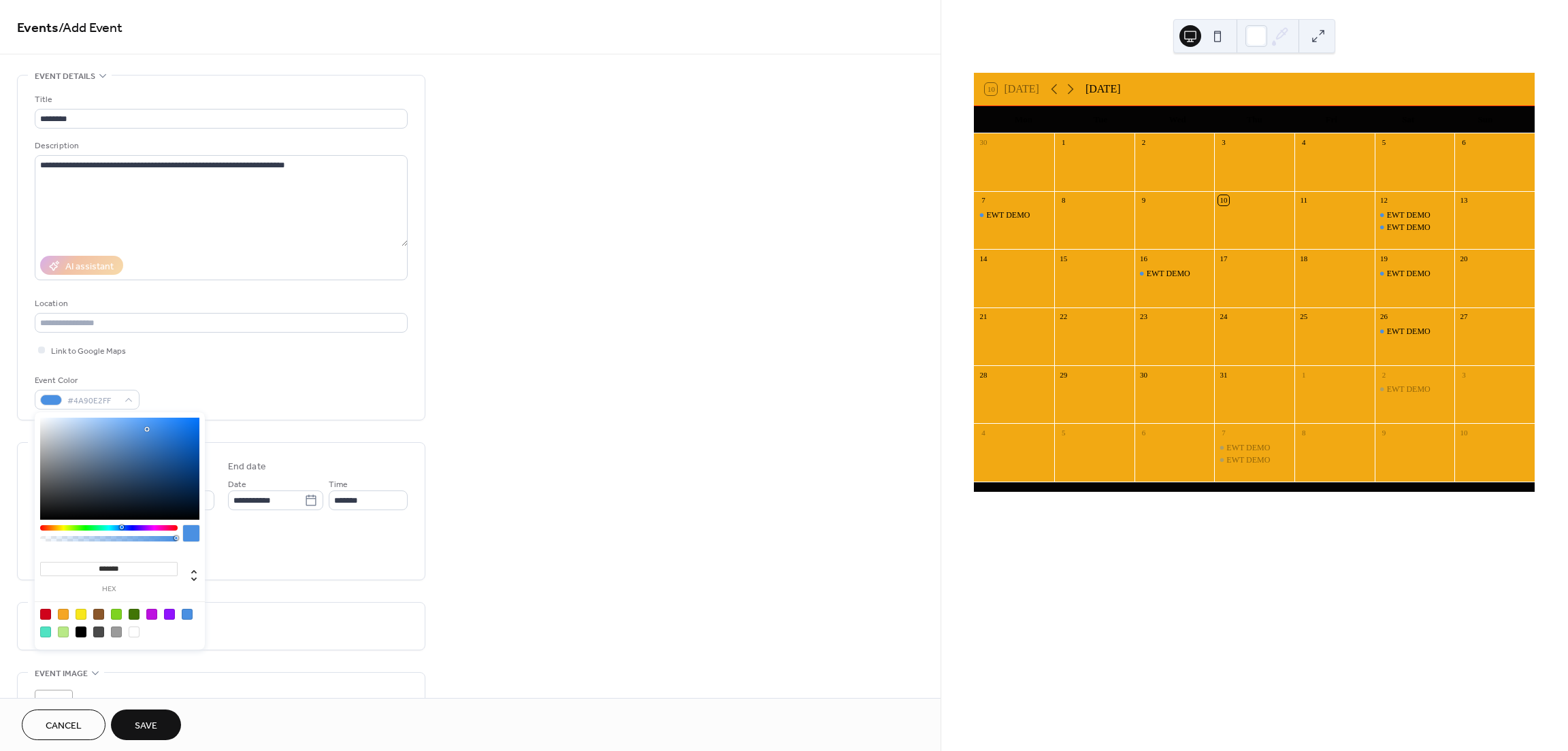 click at bounding box center [187, 614] 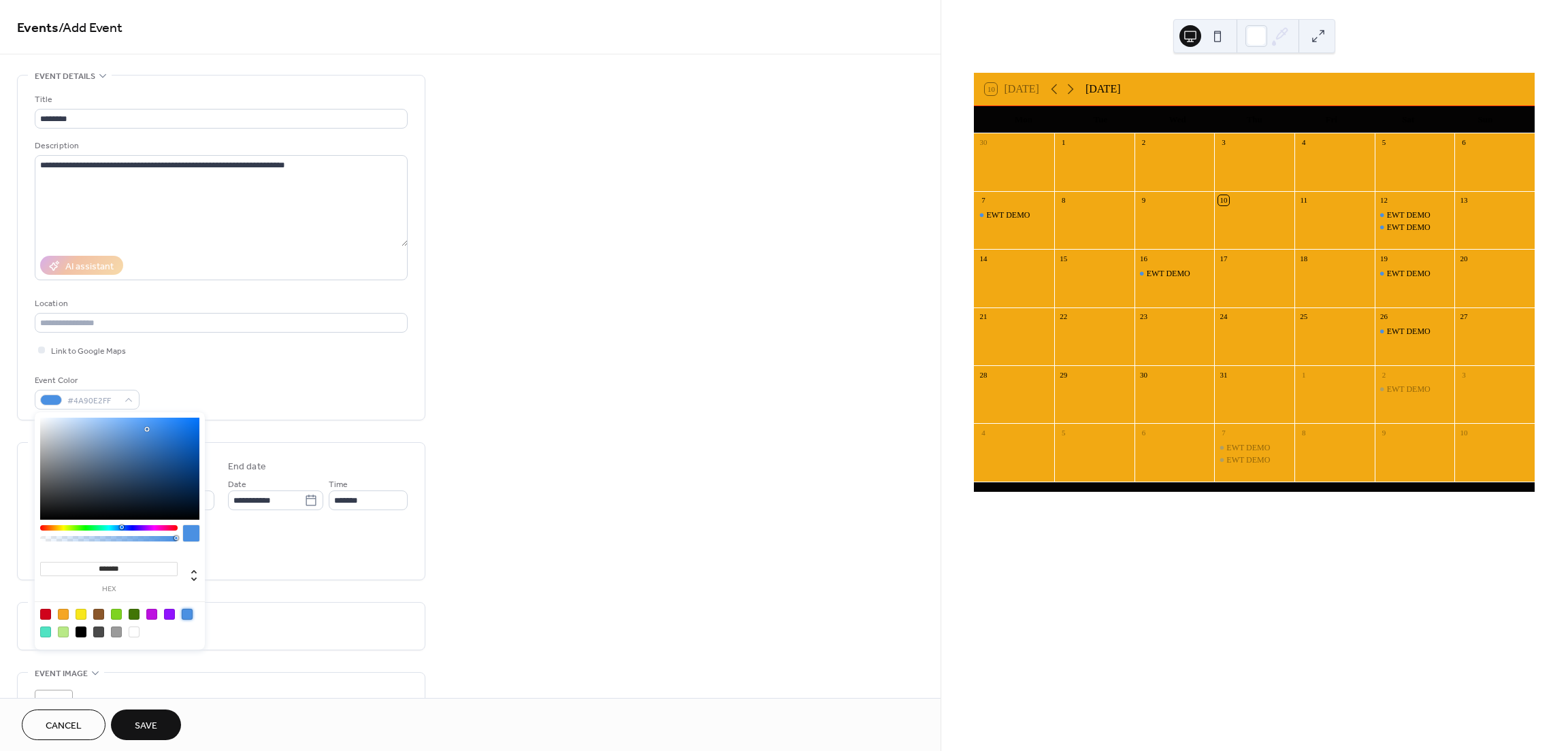 drag, startPoint x: 286, startPoint y: 557, endPoint x: 275, endPoint y: 555, distance: 11.18034 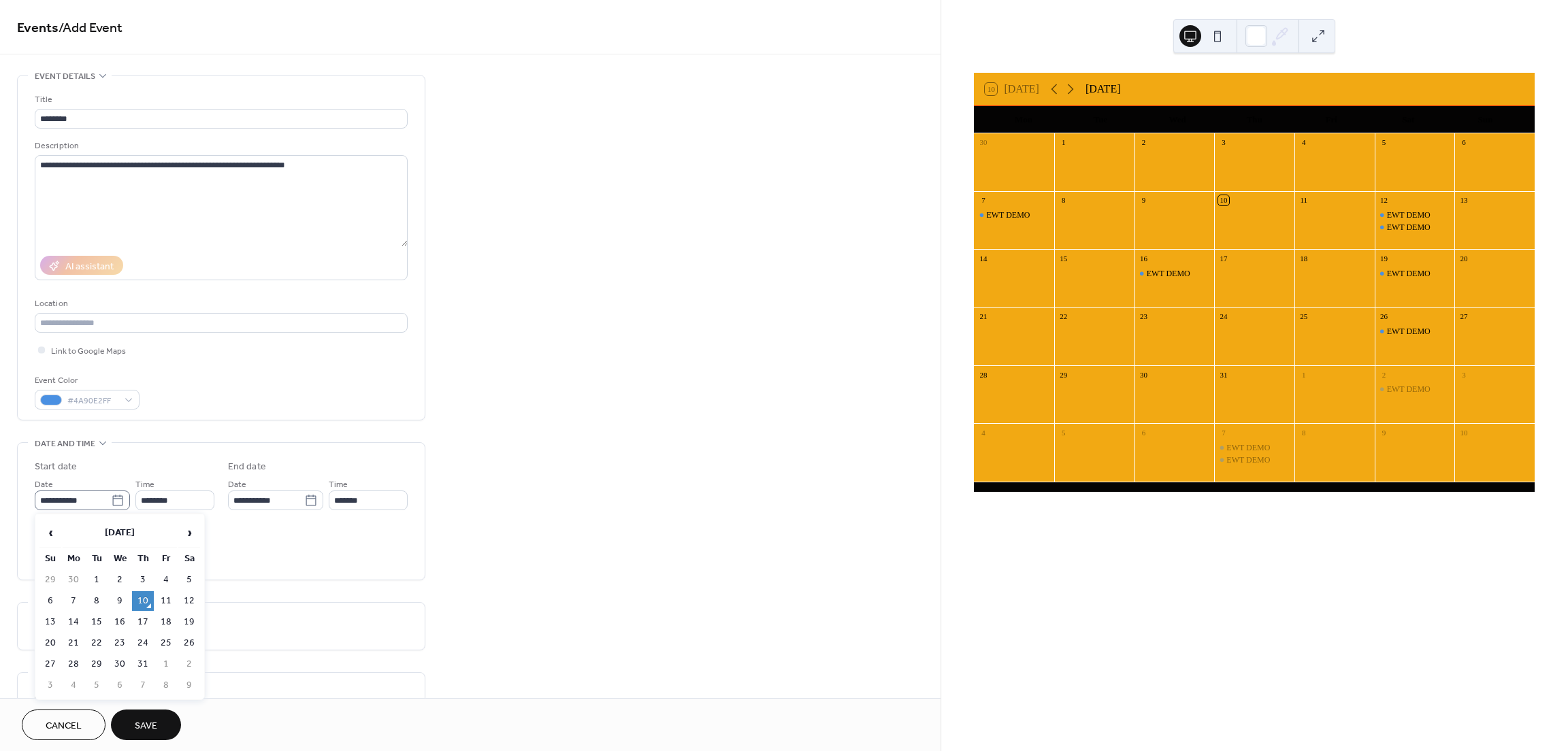 click 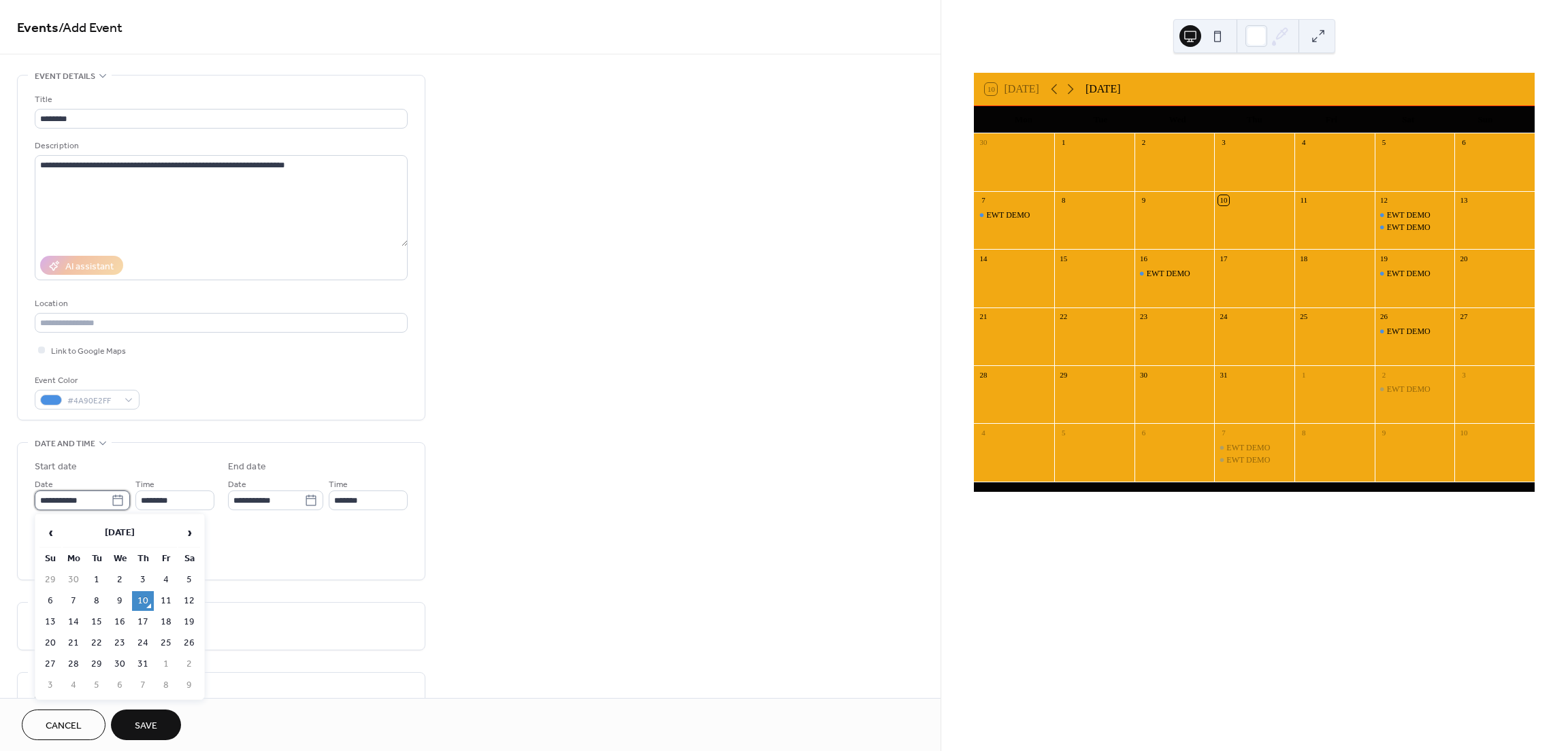 click on "**********" at bounding box center (73, 500) 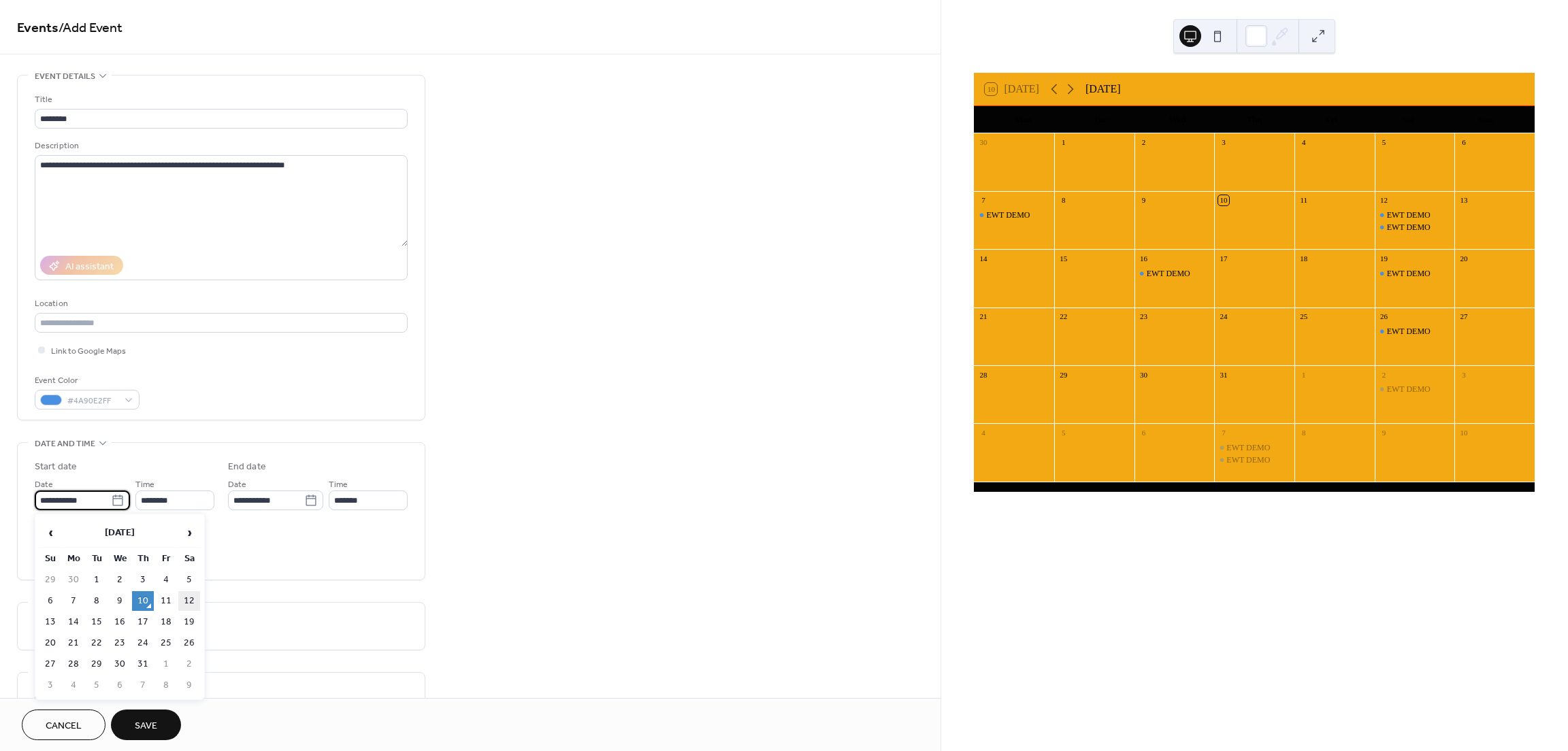click on "12" at bounding box center (189, 601) 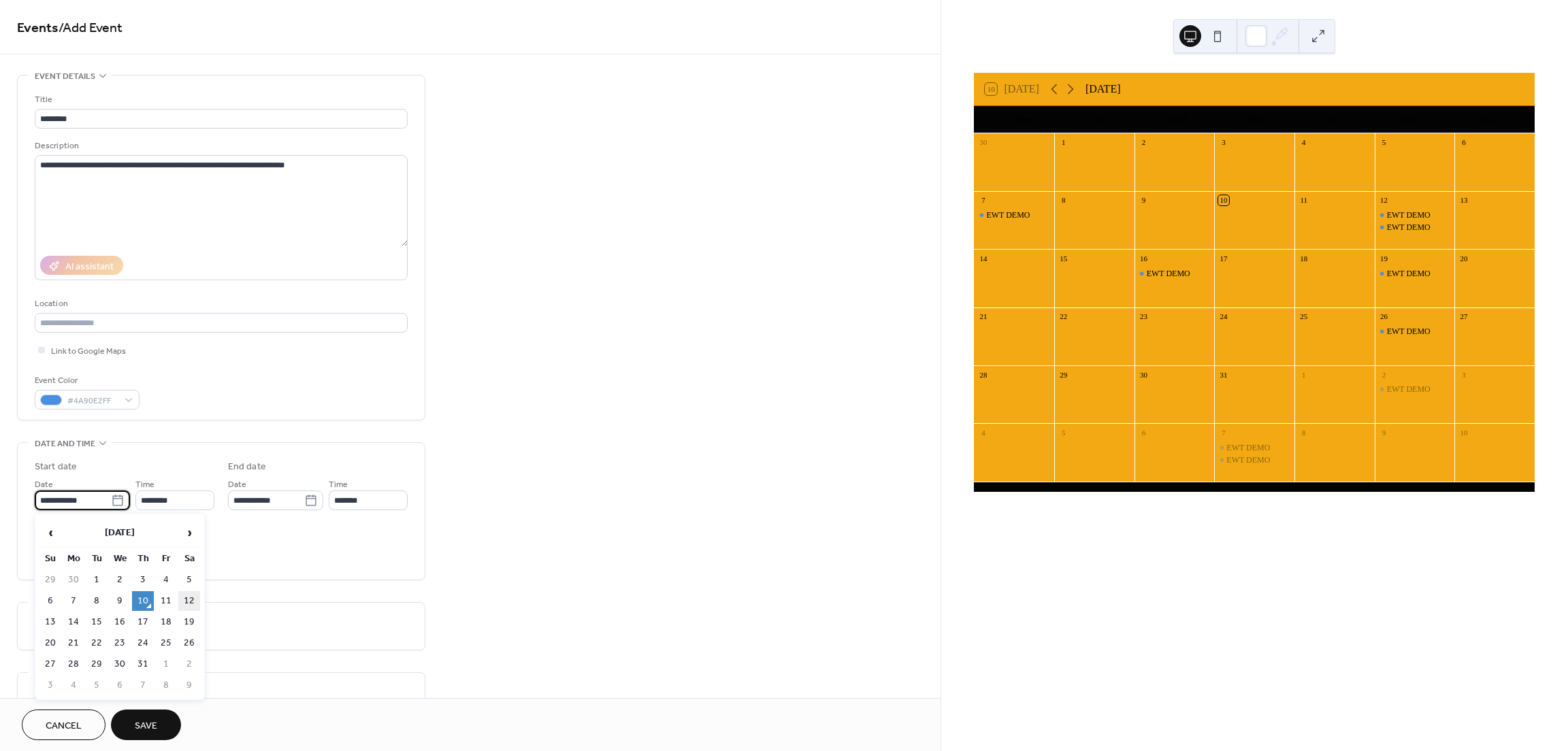 type on "**********" 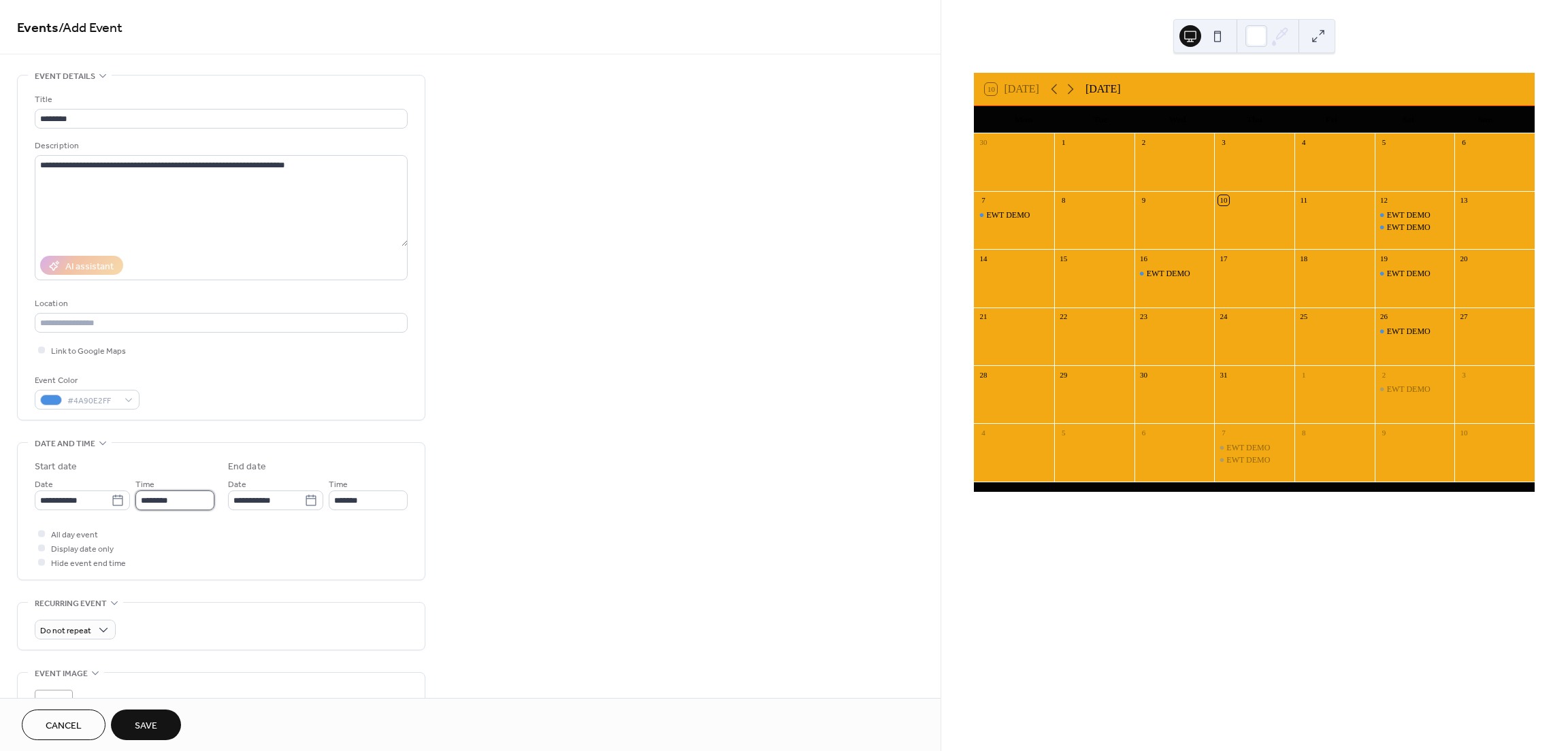 click on "********" at bounding box center [175, 500] 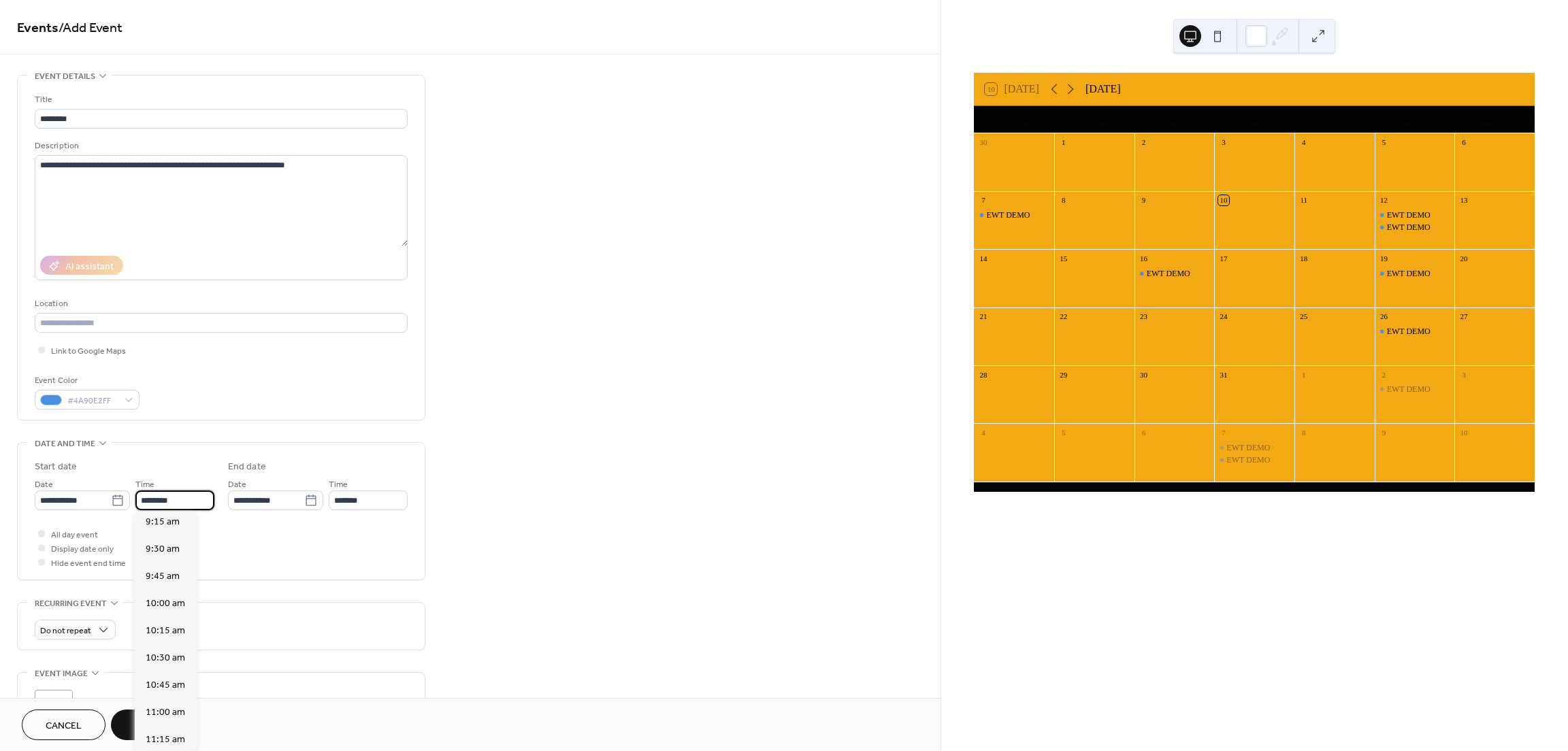 scroll, scrollTop: 999, scrollLeft: 0, axis: vertical 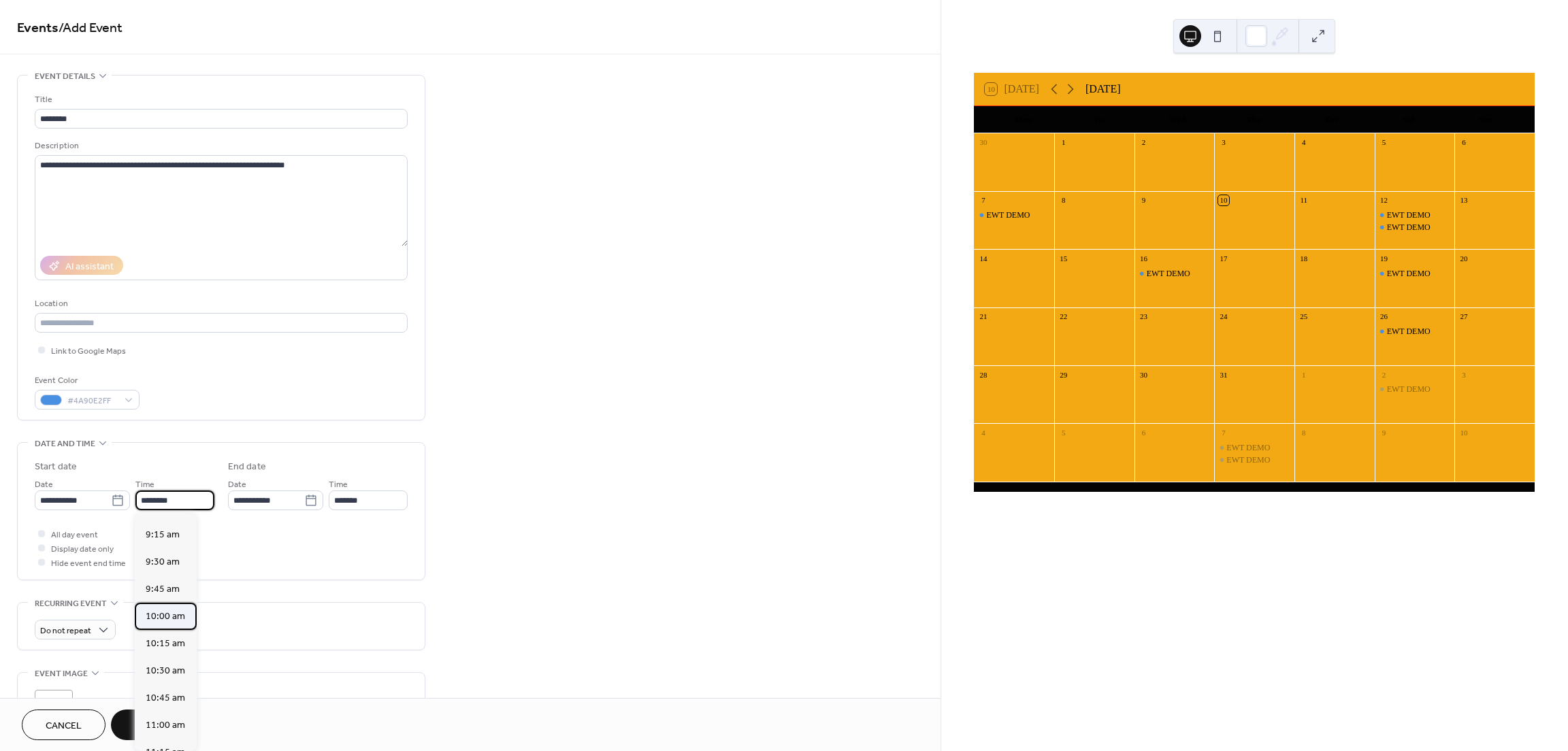 click on "10:00 am" at bounding box center (165, 616) 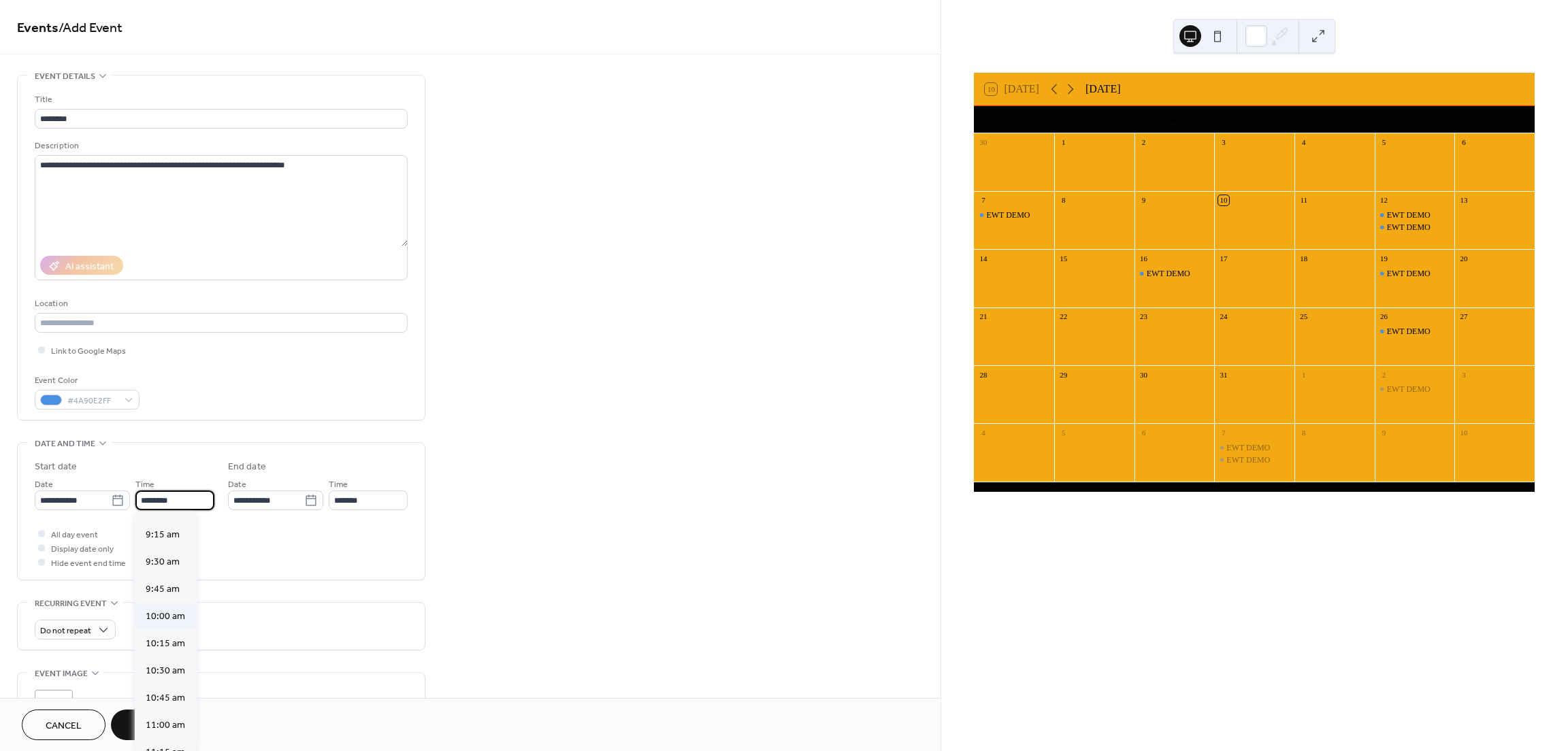 type on "********" 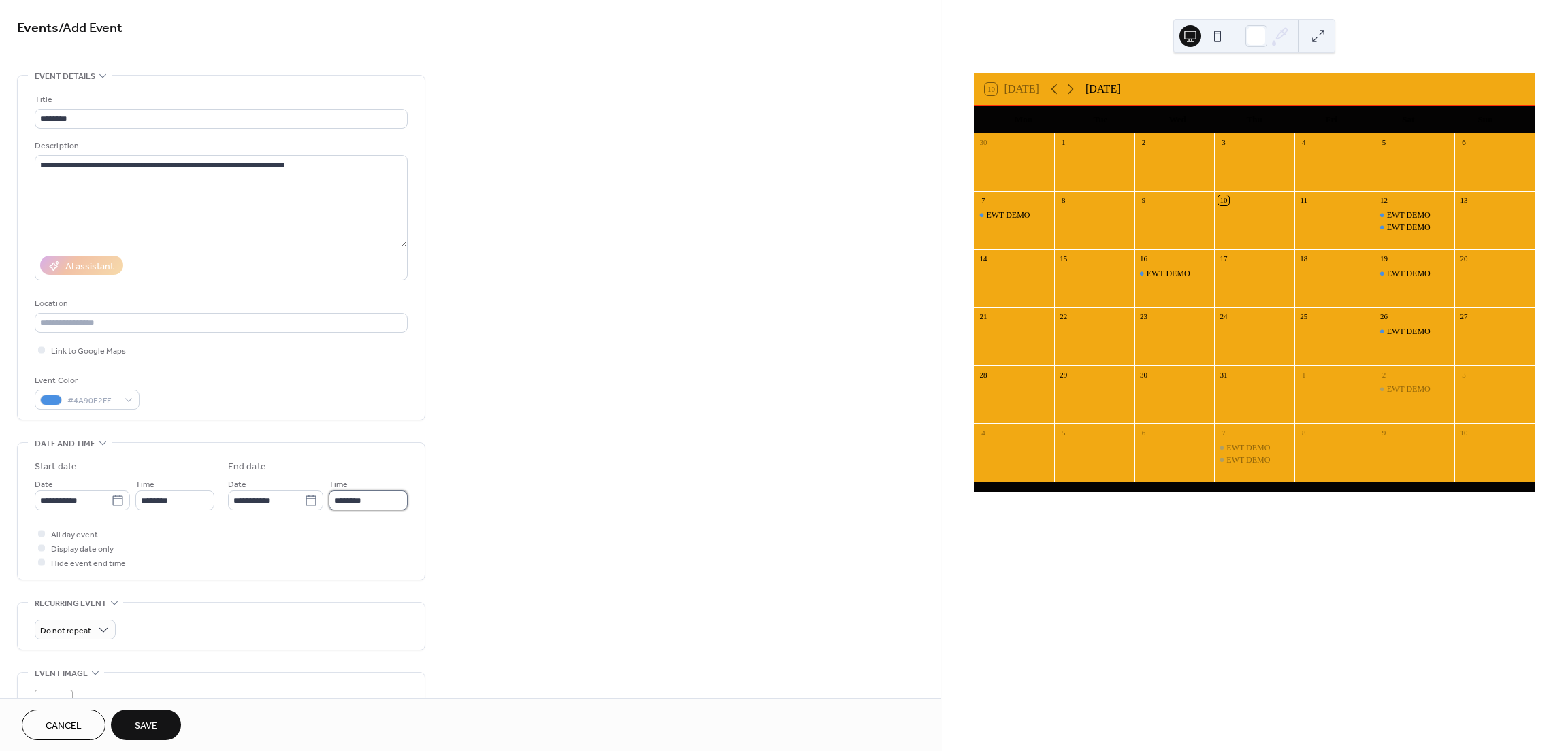 click on "********" at bounding box center [368, 500] 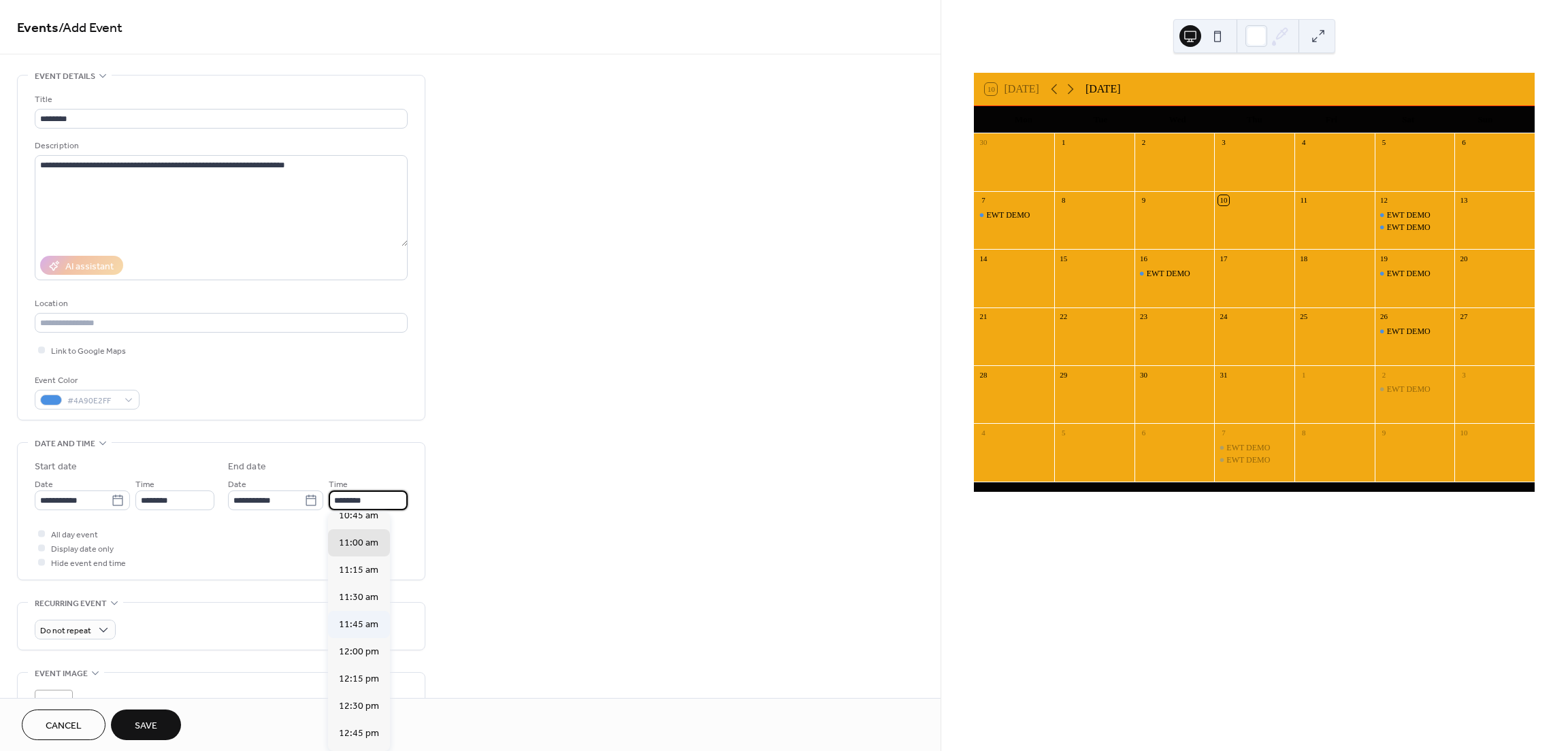 scroll, scrollTop: 68, scrollLeft: 0, axis: vertical 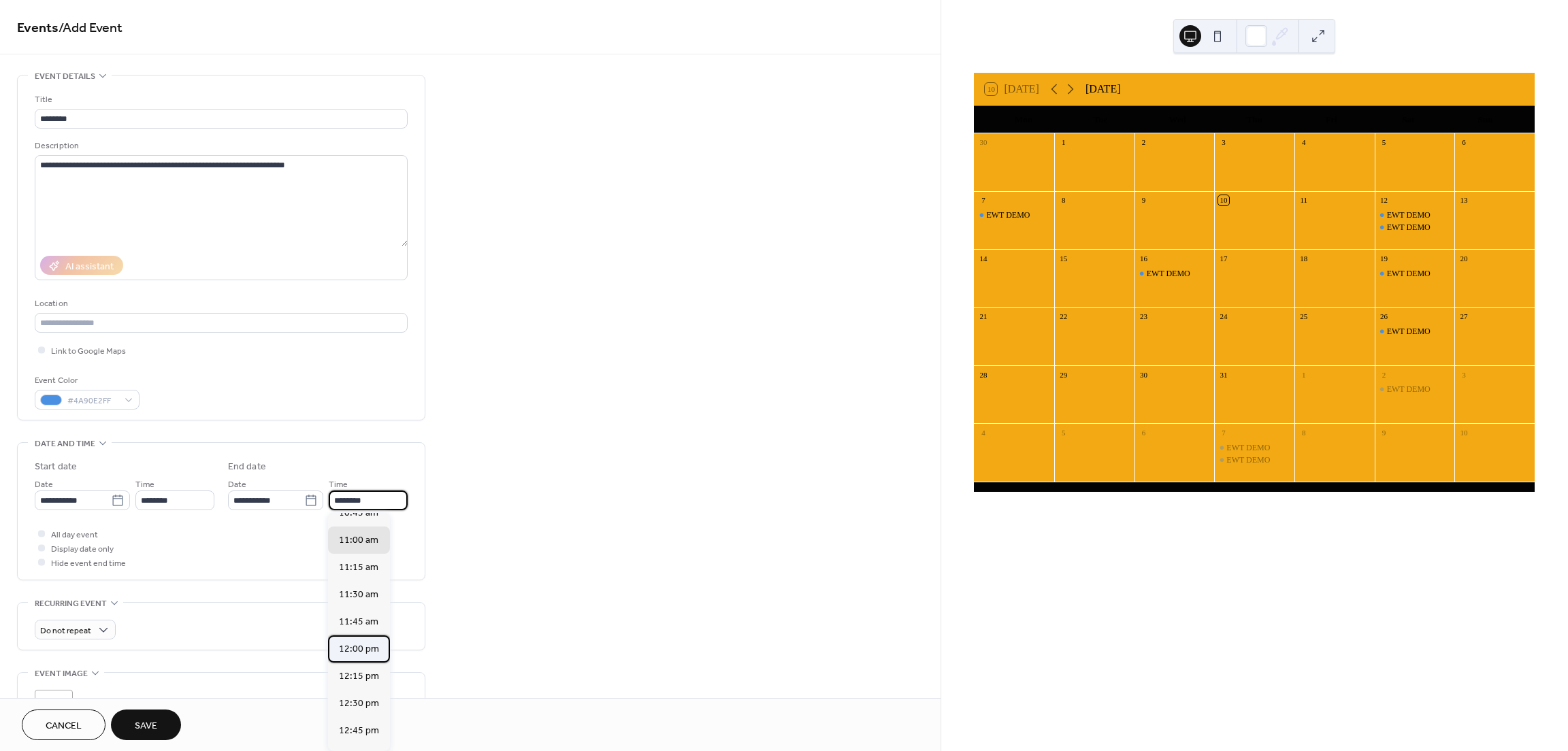 click on "12:00 pm" at bounding box center (359, 649) 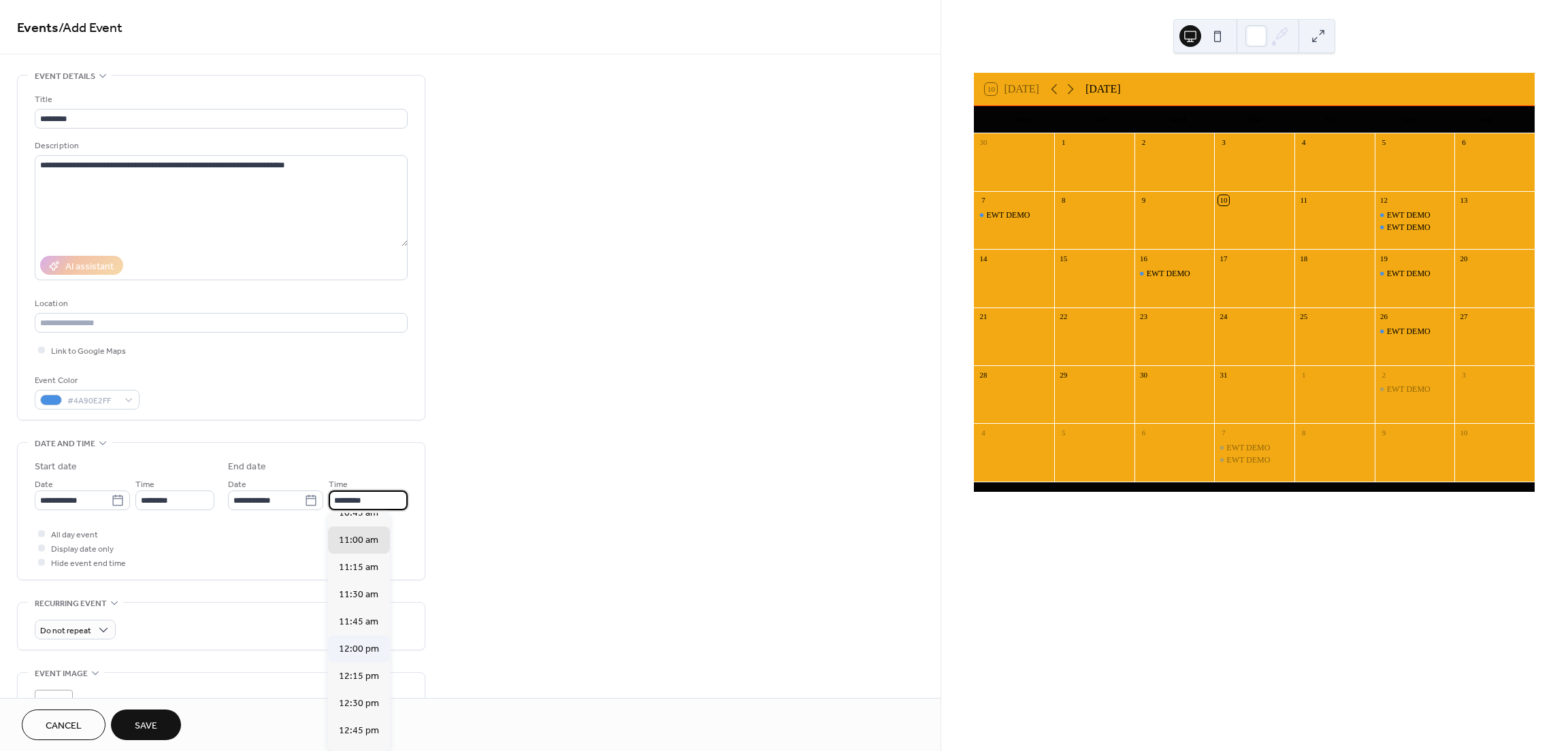 type on "********" 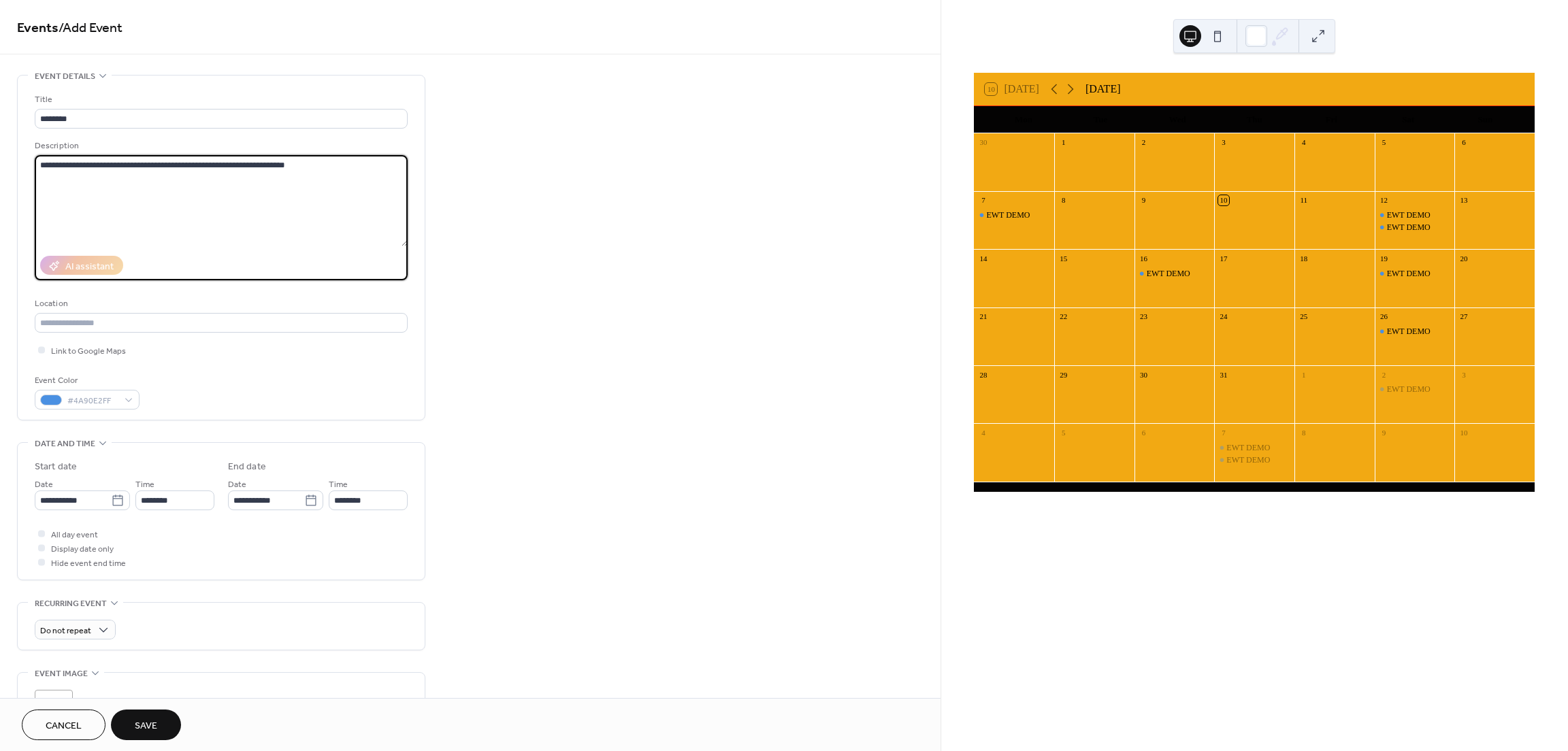 drag, startPoint x: 271, startPoint y: 167, endPoint x: 220, endPoint y: 171, distance: 51.156622 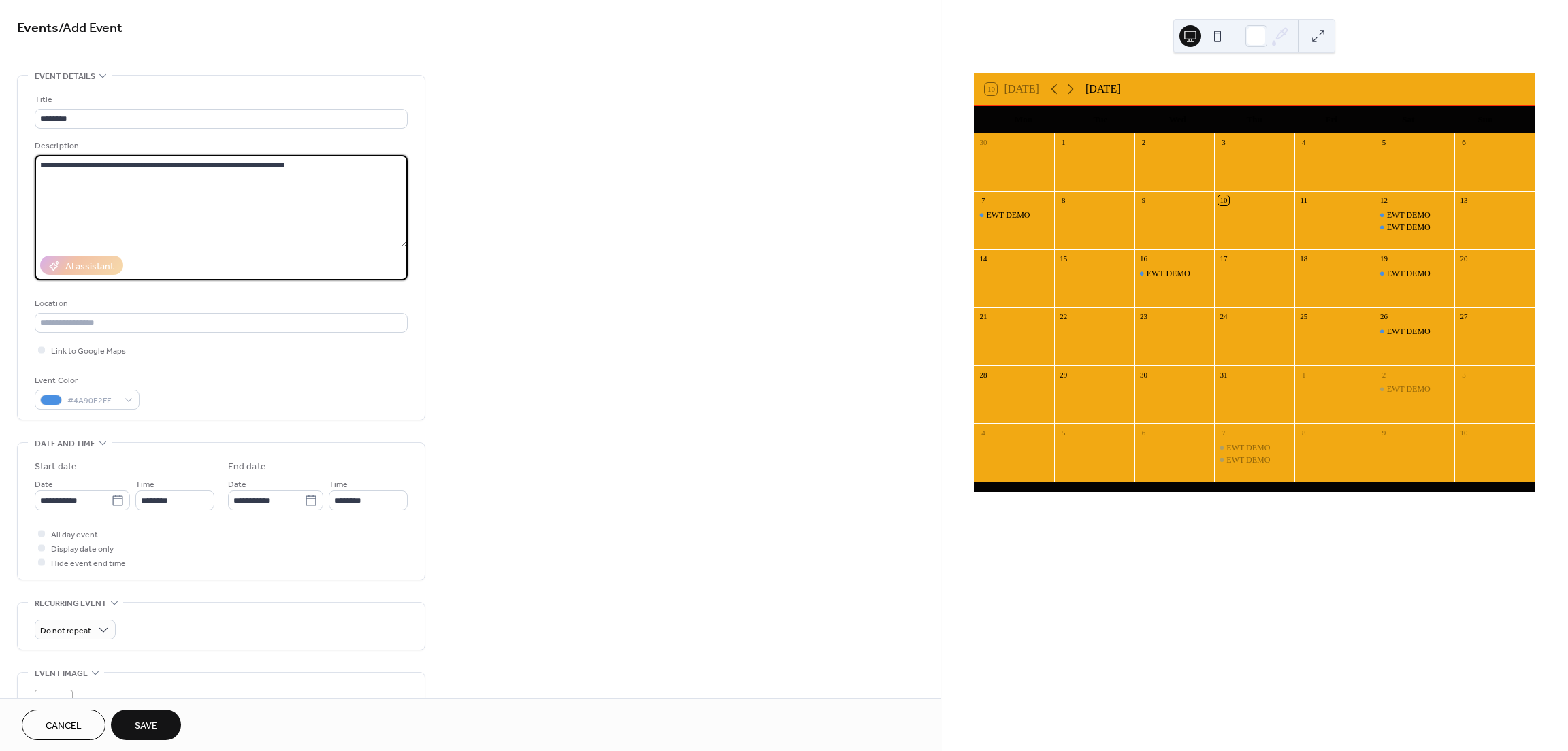 click on "**********" at bounding box center (221, 201) 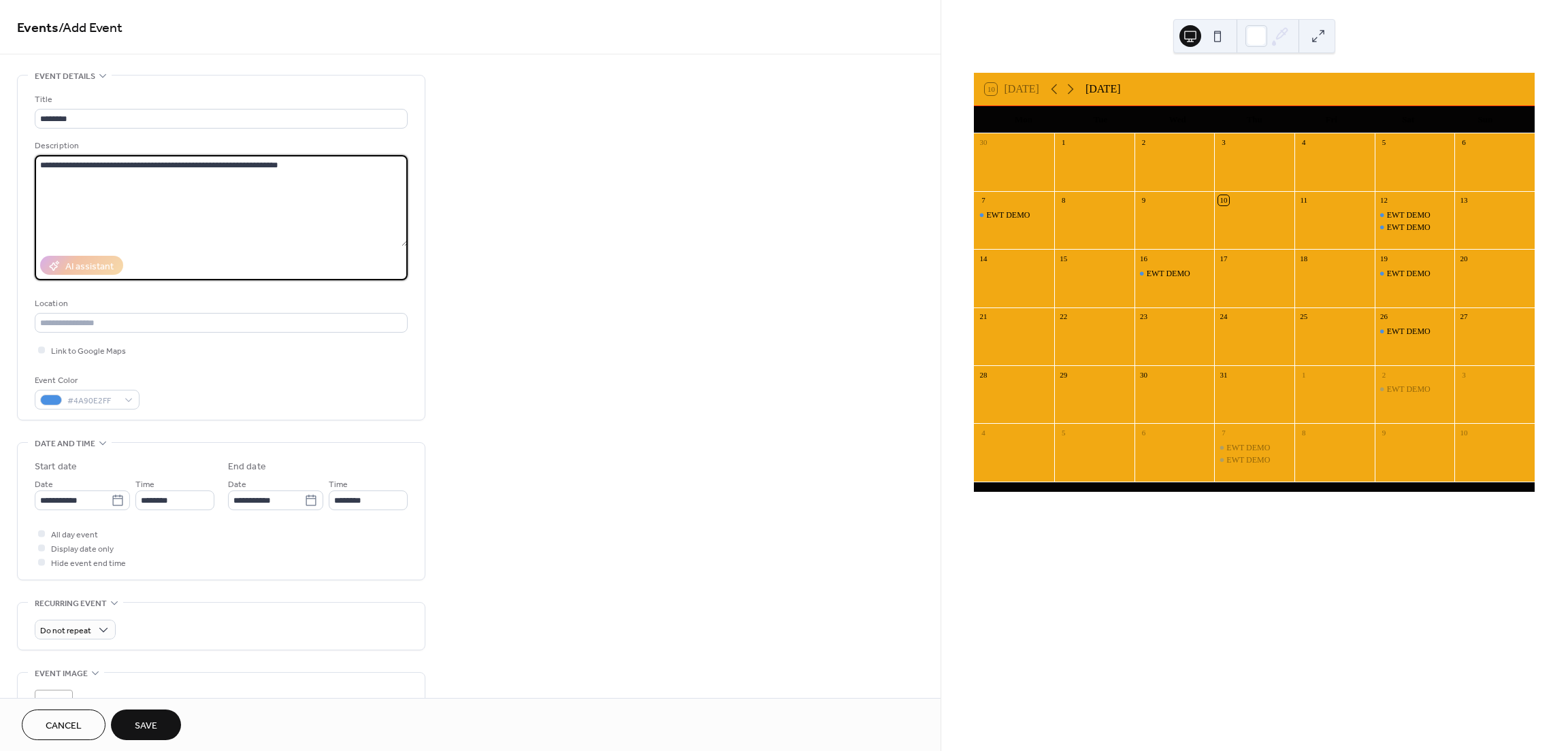 type on "**********" 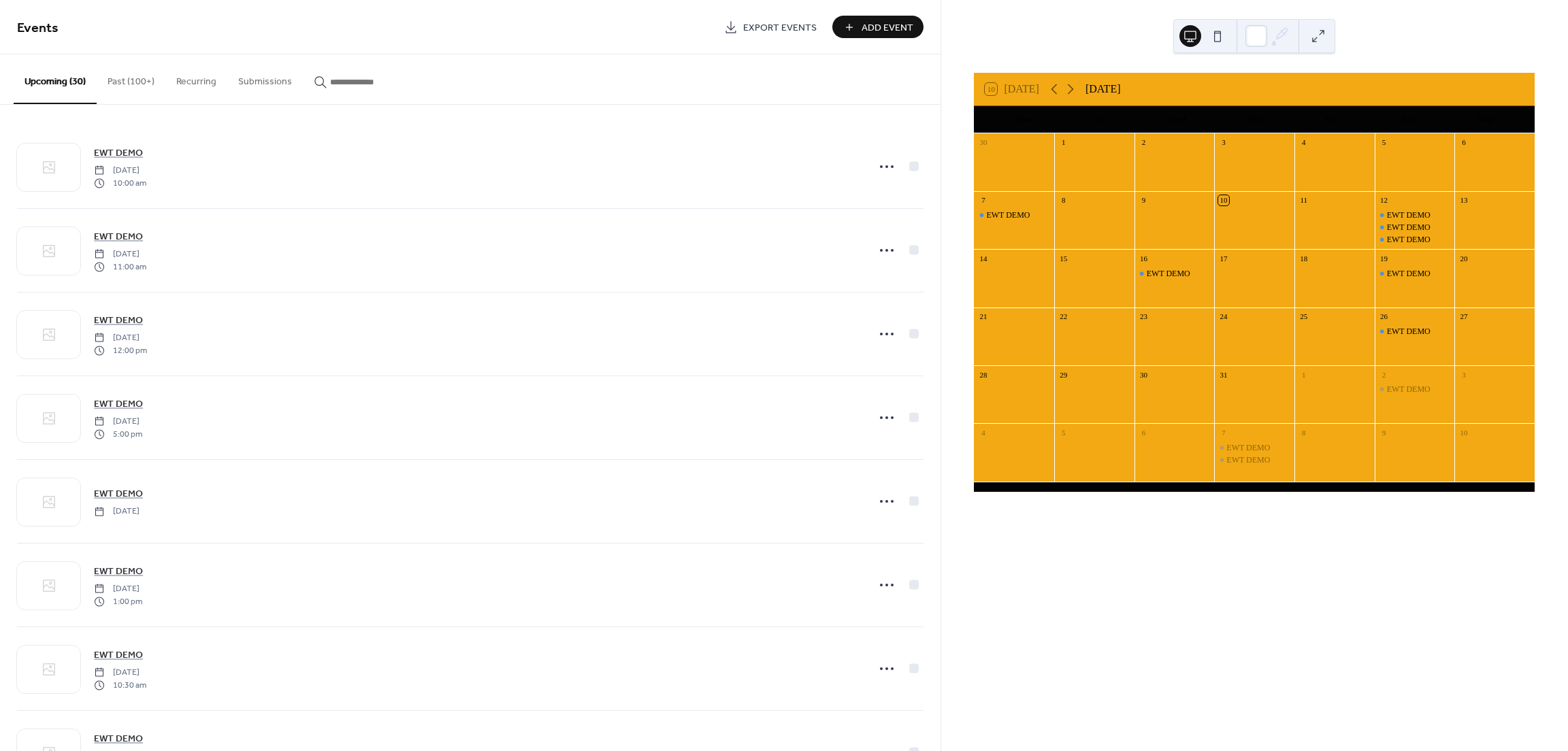 click on "Add Event" at bounding box center (887, 28) 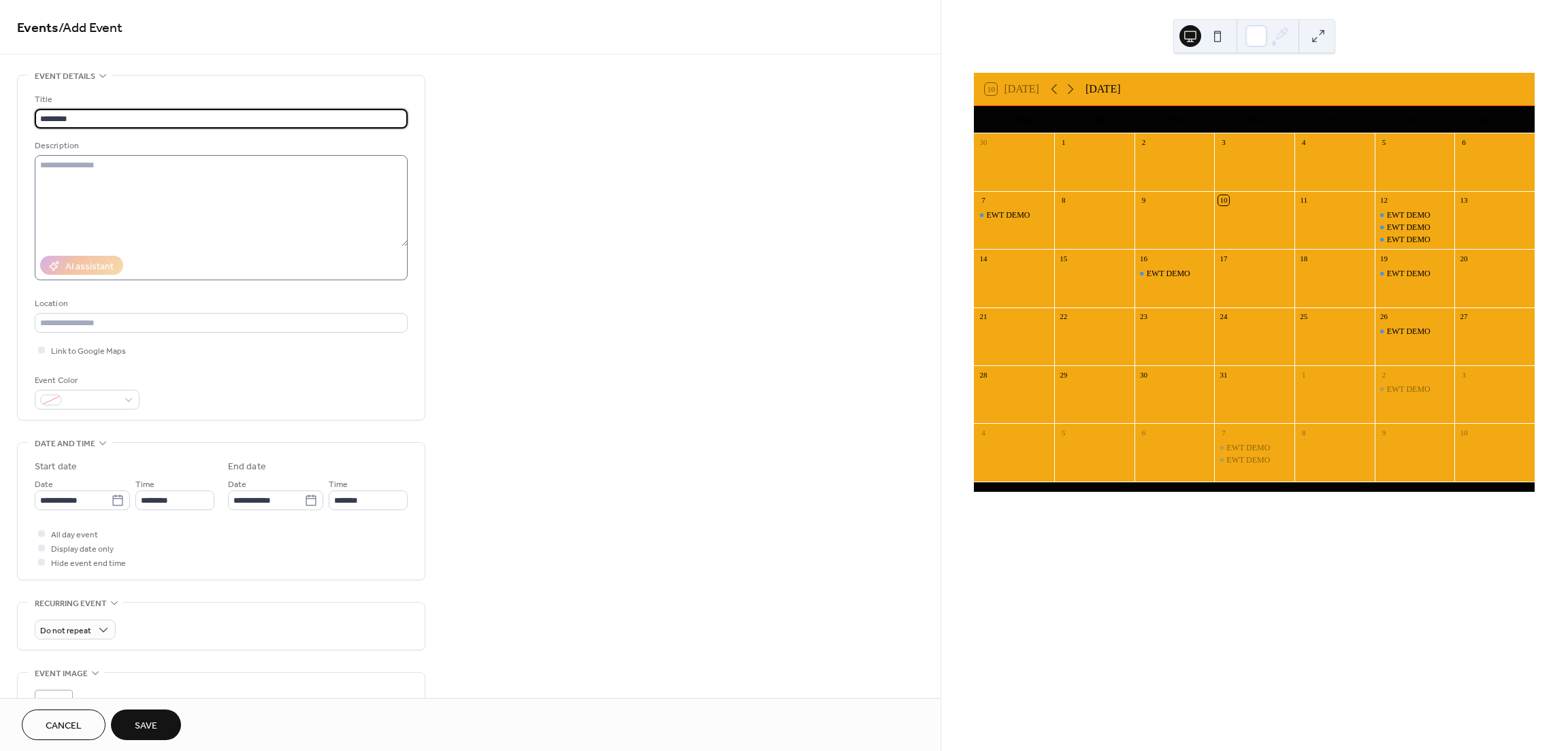 type on "********" 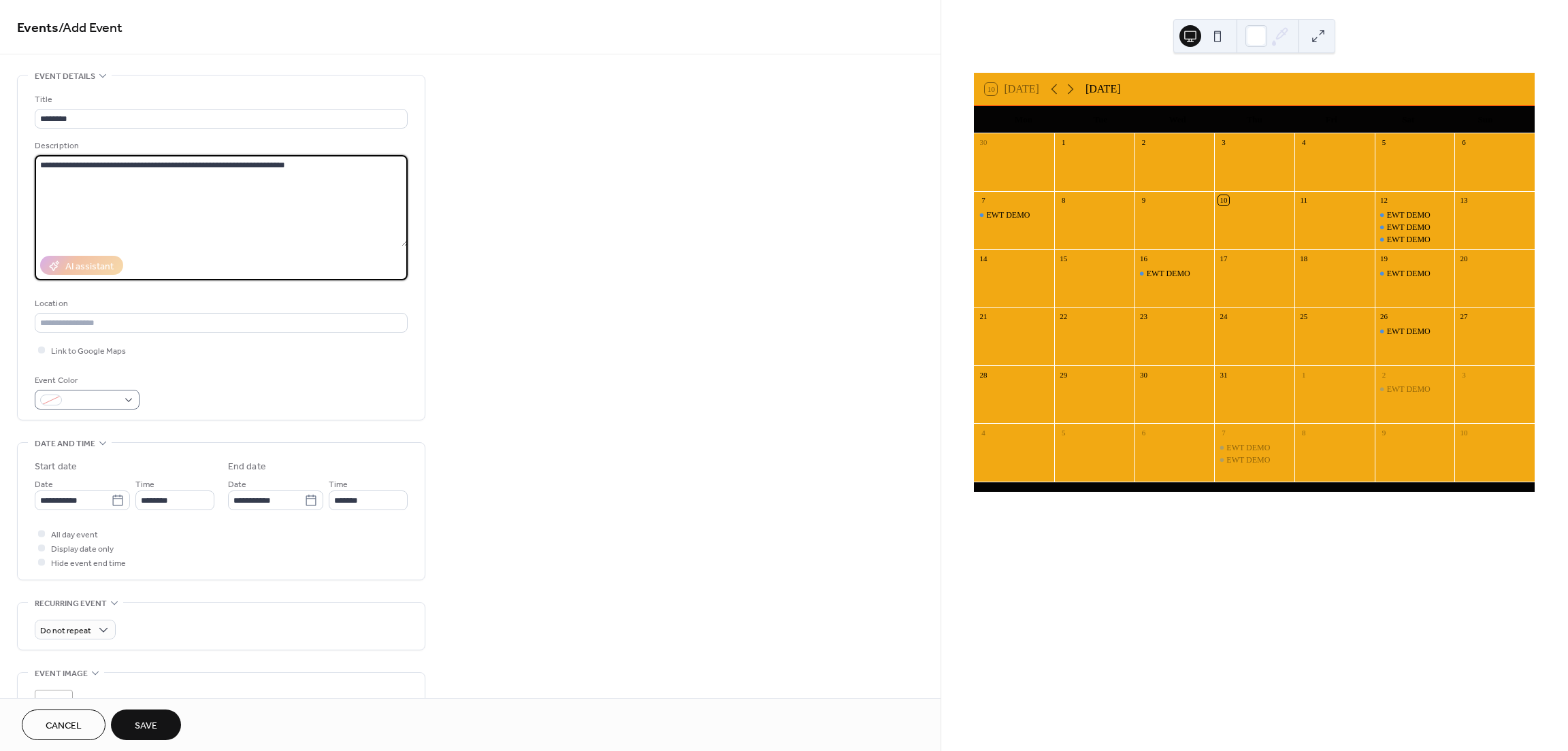 type on "**********" 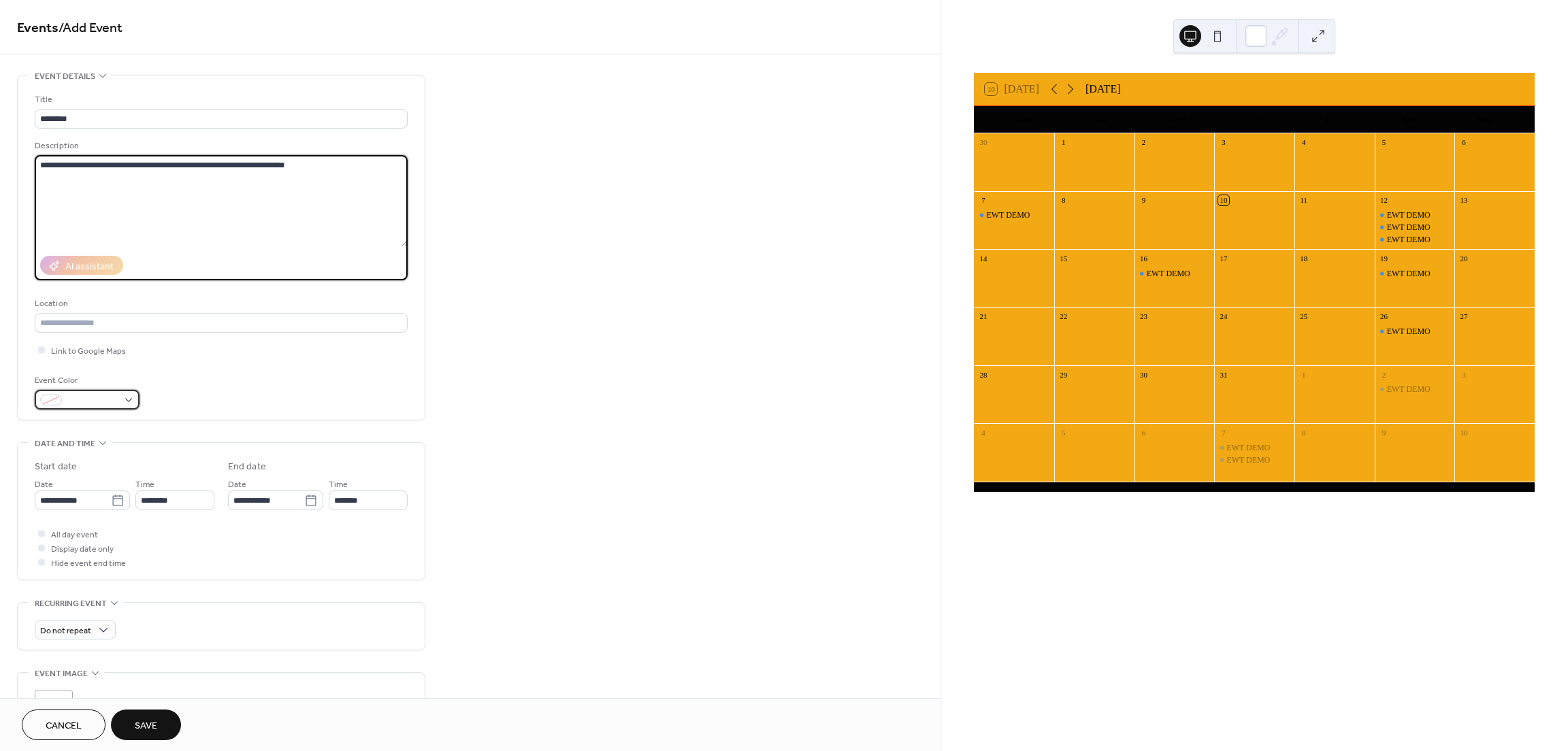 click at bounding box center [87, 399] 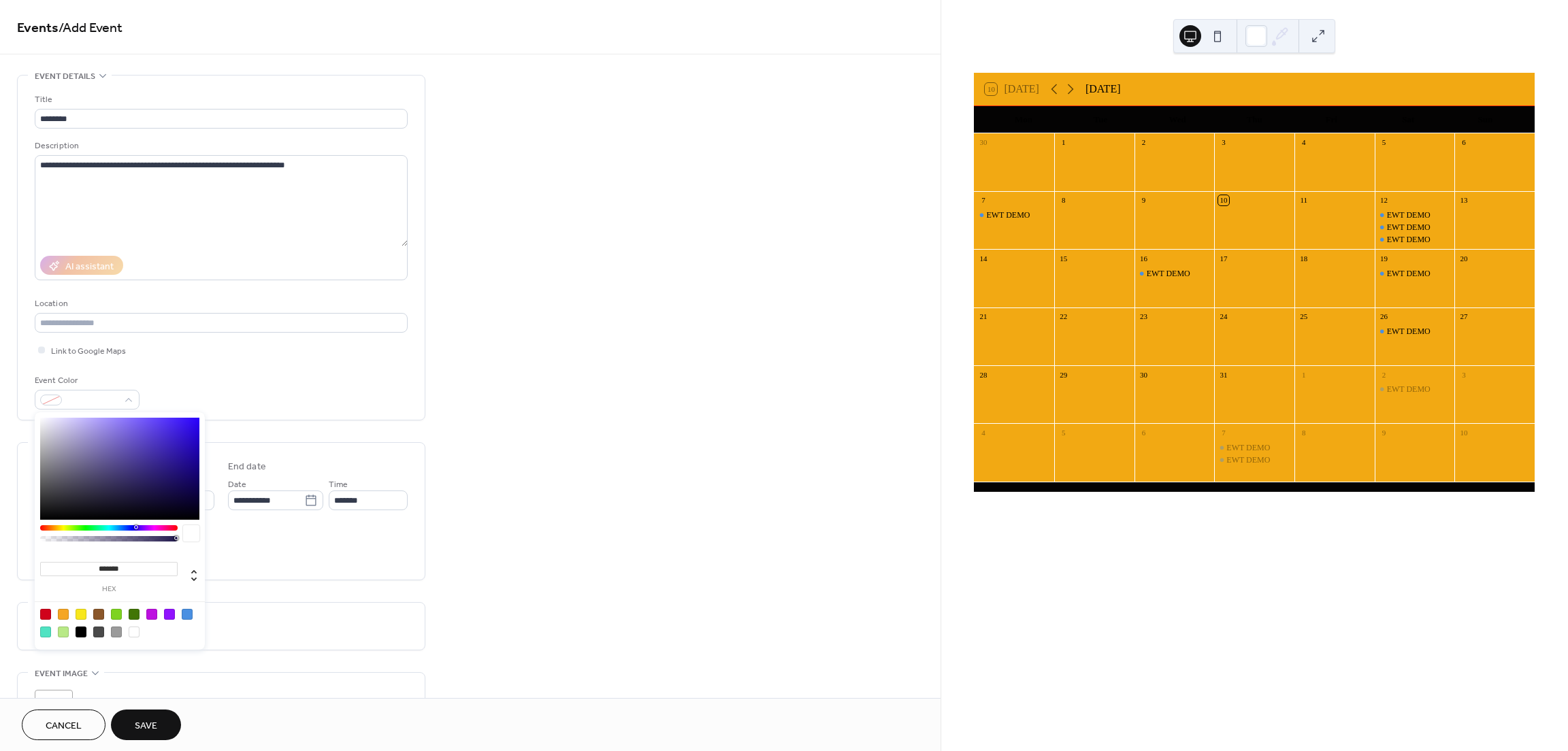 click at bounding box center (187, 614) 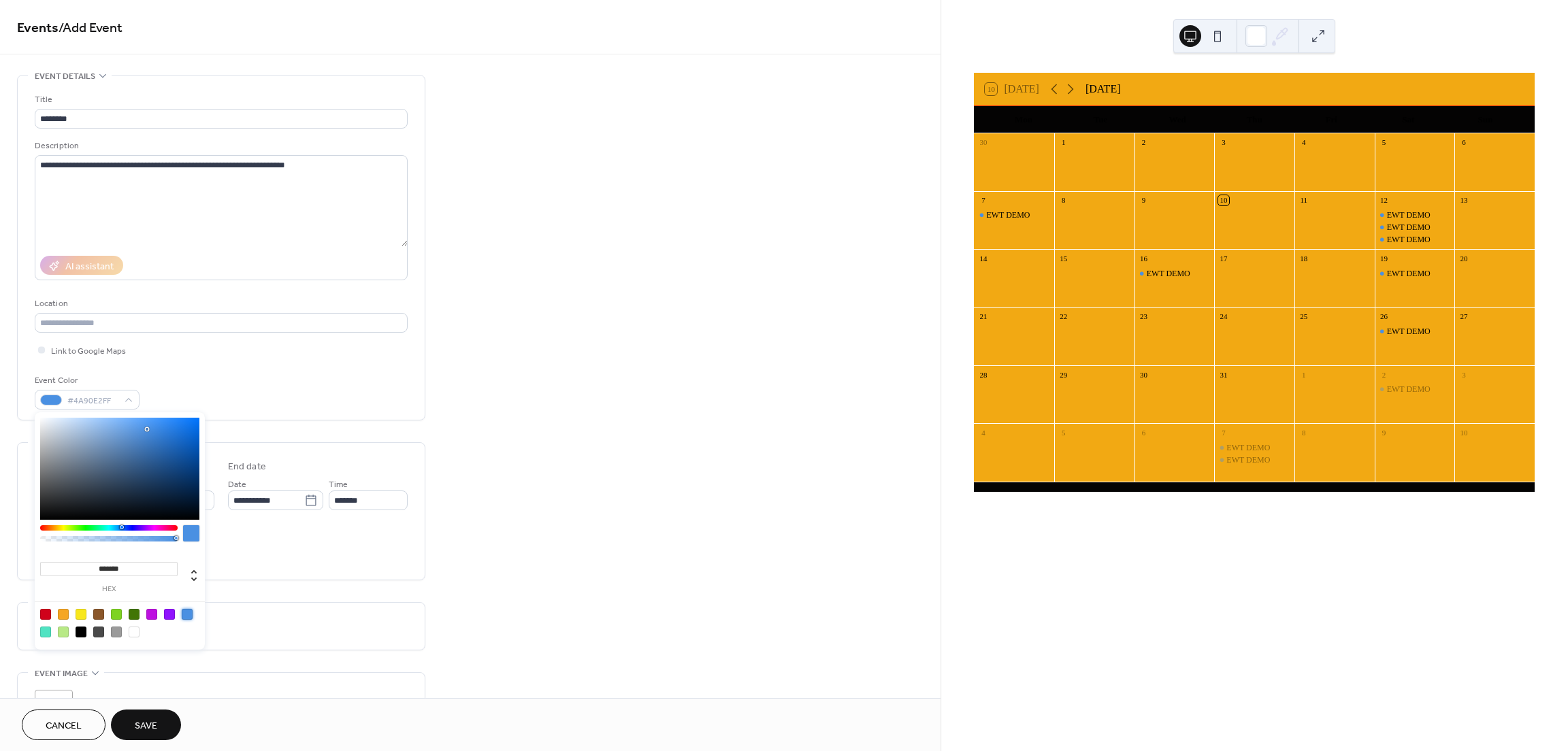 click on "All day event Display date only Hide event end time" at bounding box center (221, 548) 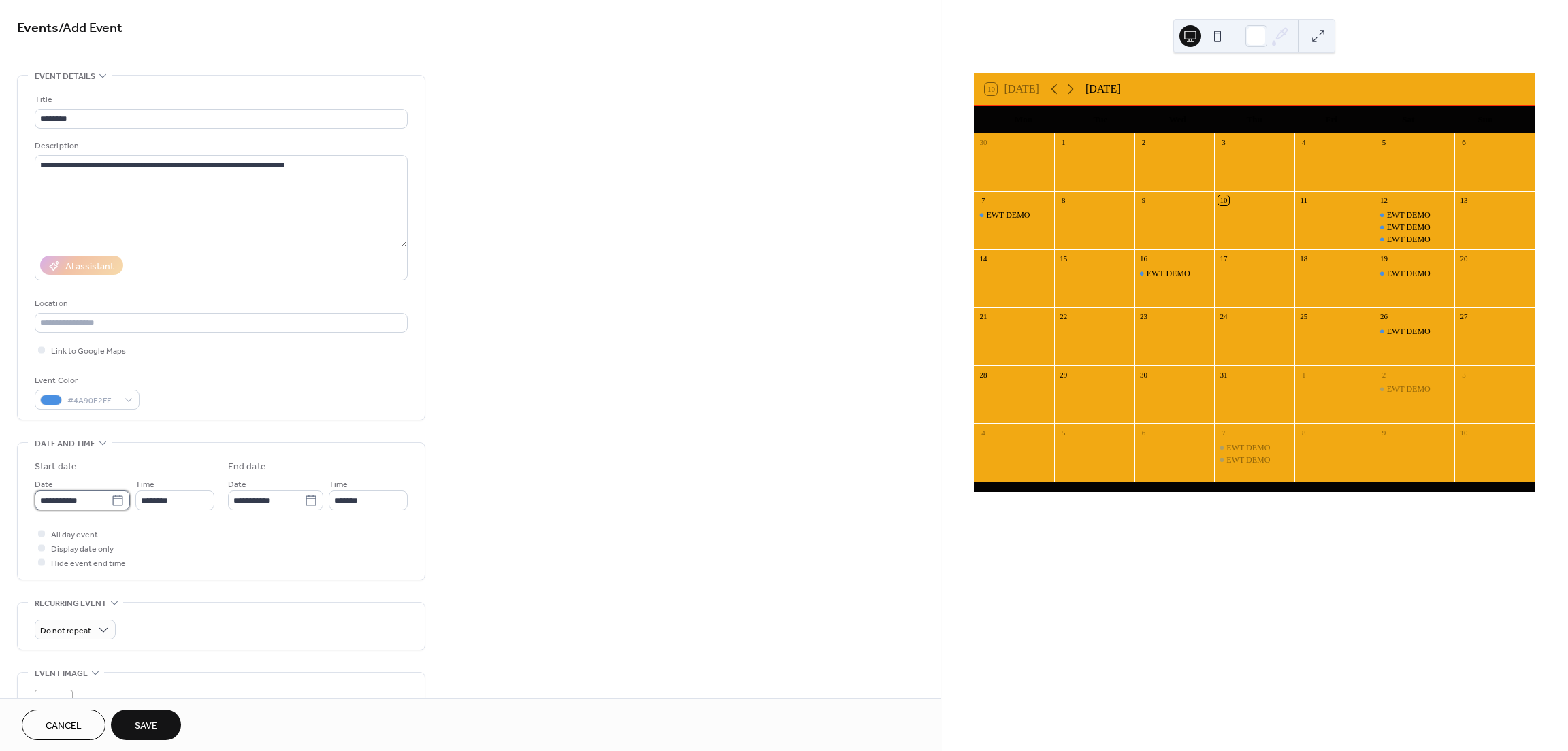 click on "**********" at bounding box center [73, 500] 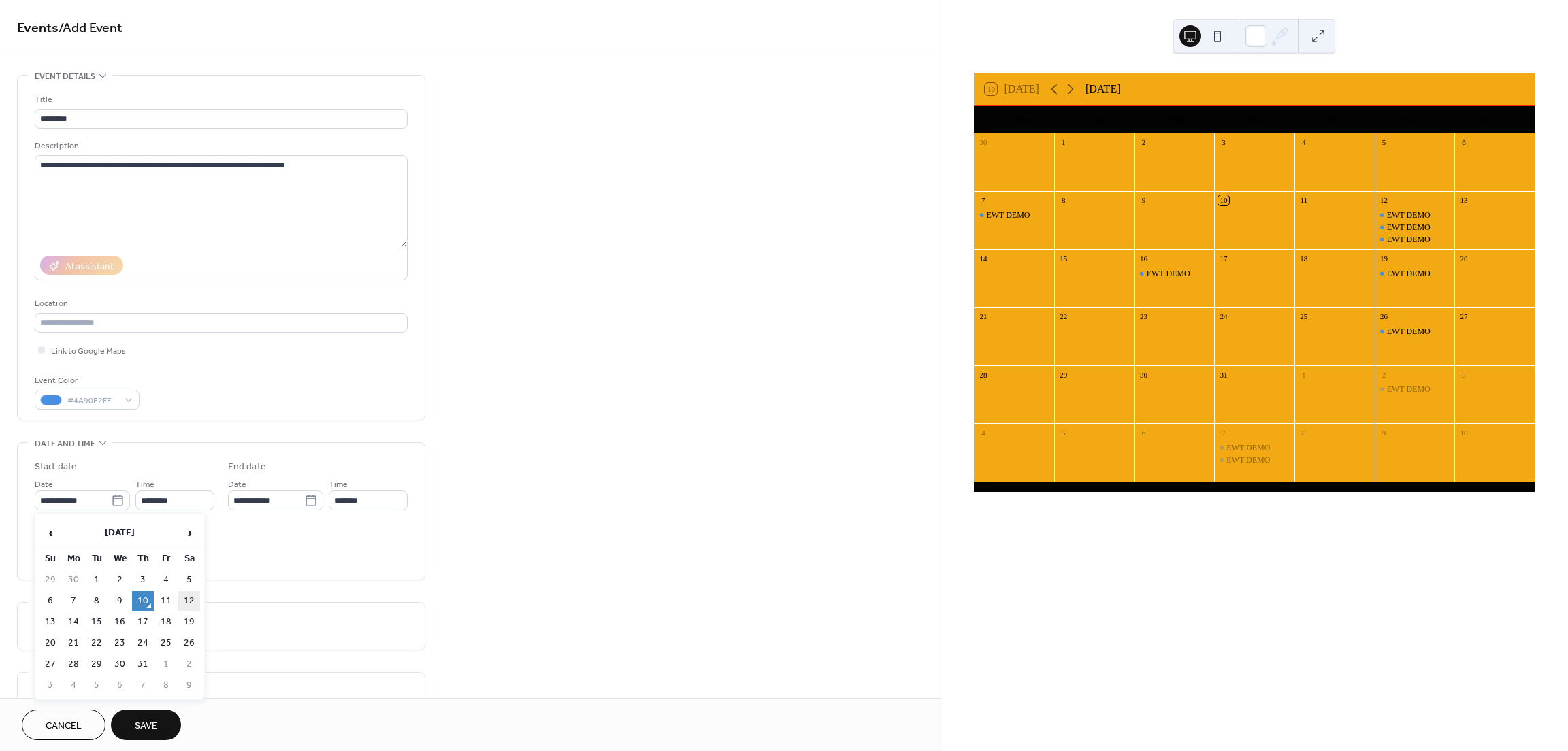 click on "12" at bounding box center (189, 601) 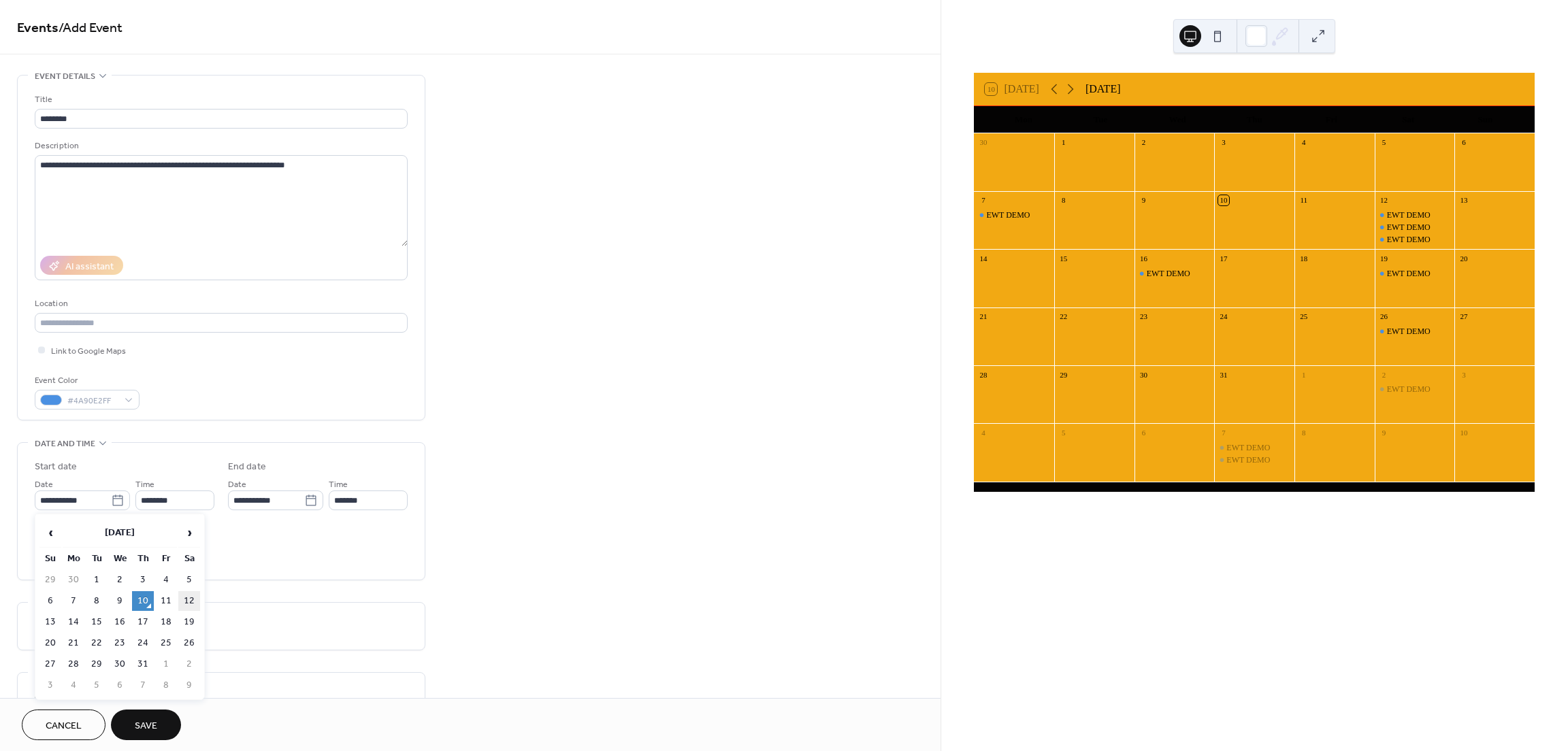 type on "**********" 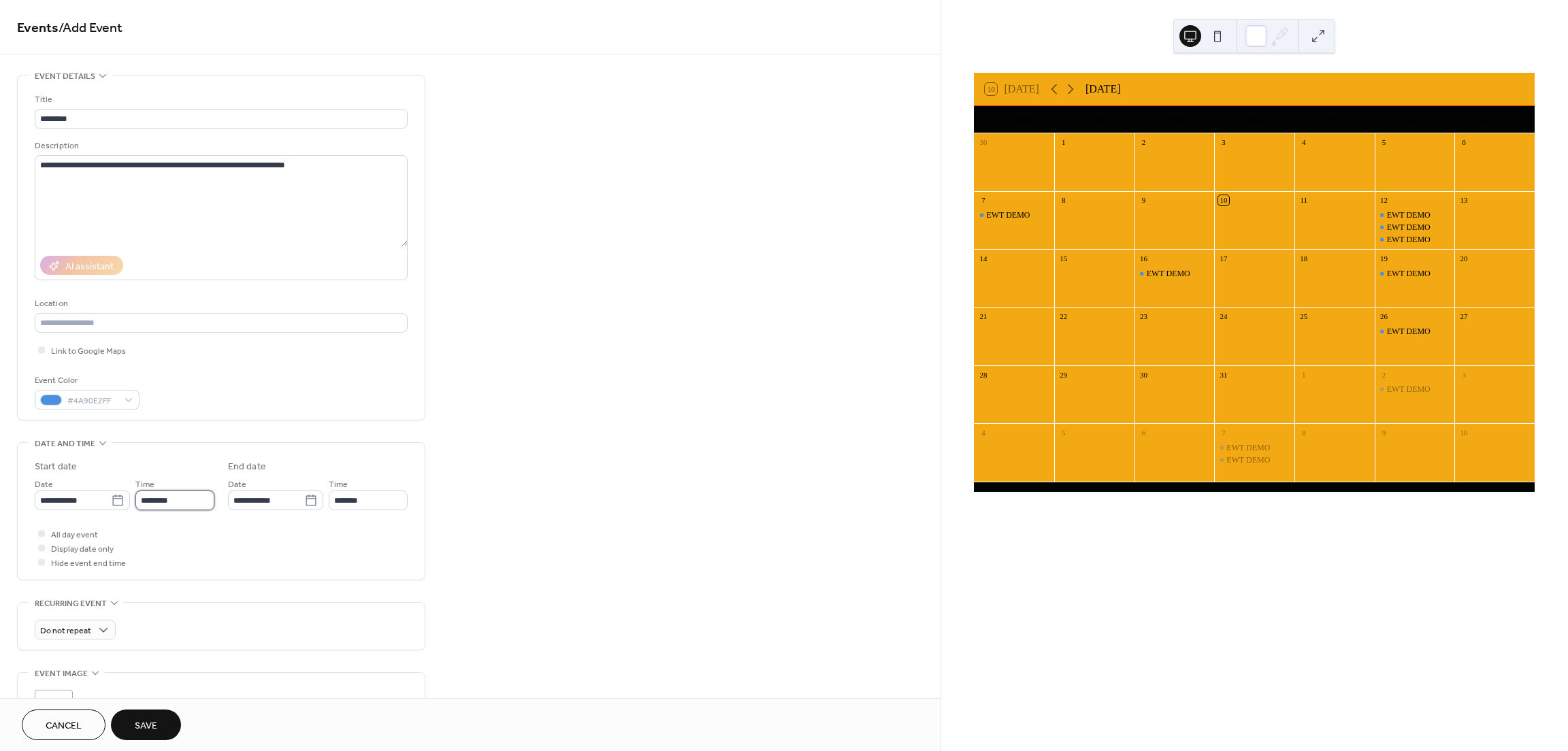 click on "********" at bounding box center [175, 500] 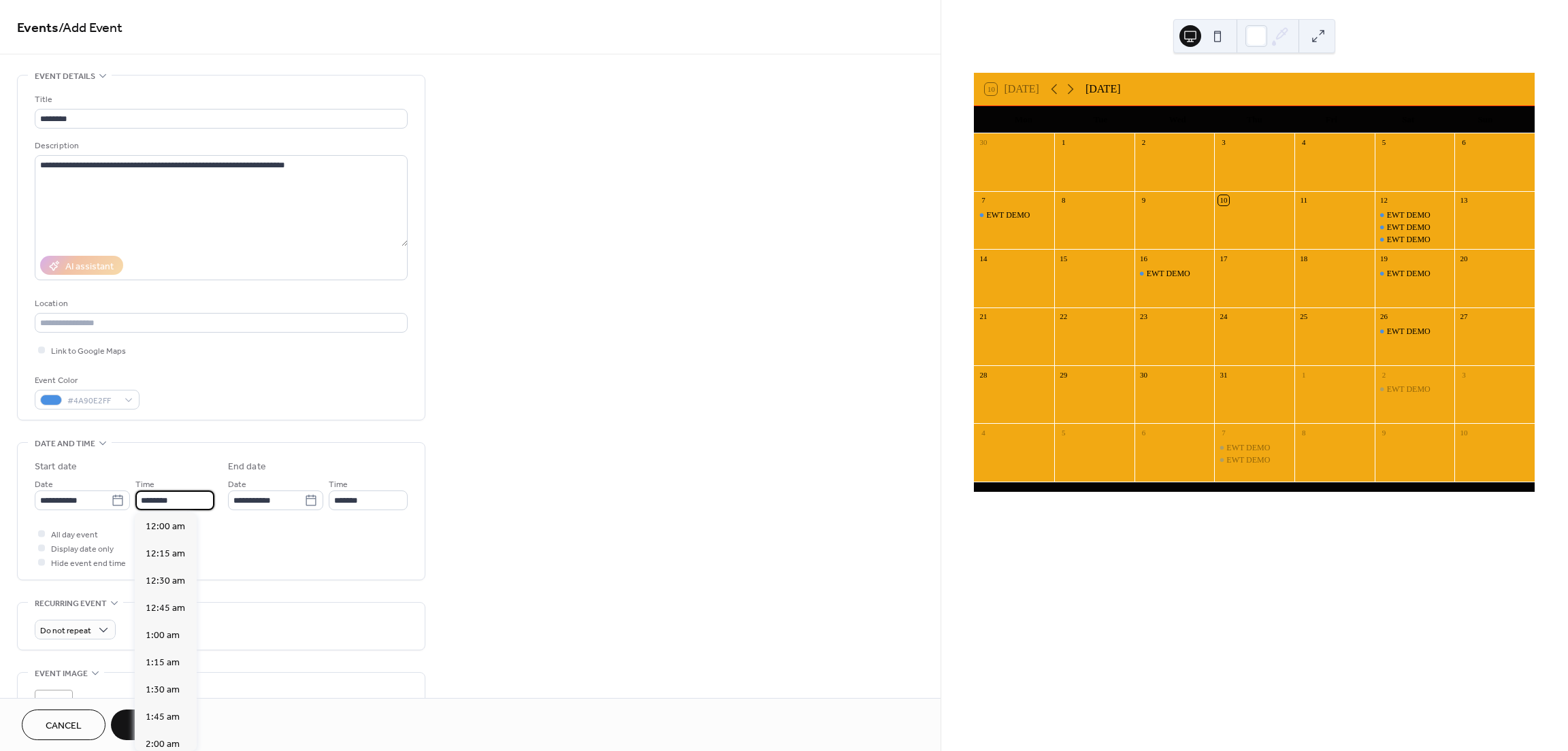scroll, scrollTop: 1339, scrollLeft: 0, axis: vertical 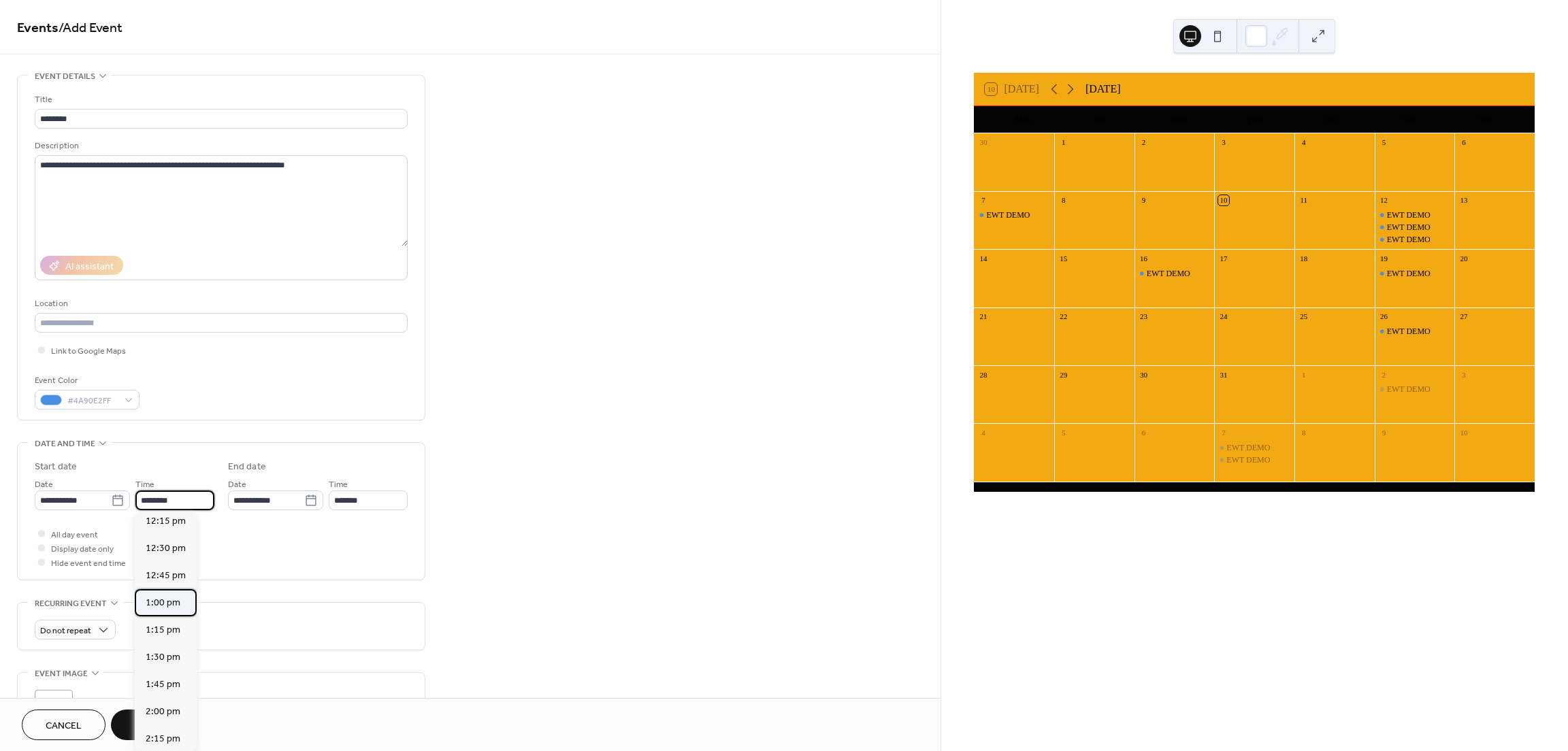 click on "1:00 pm" at bounding box center (163, 603) 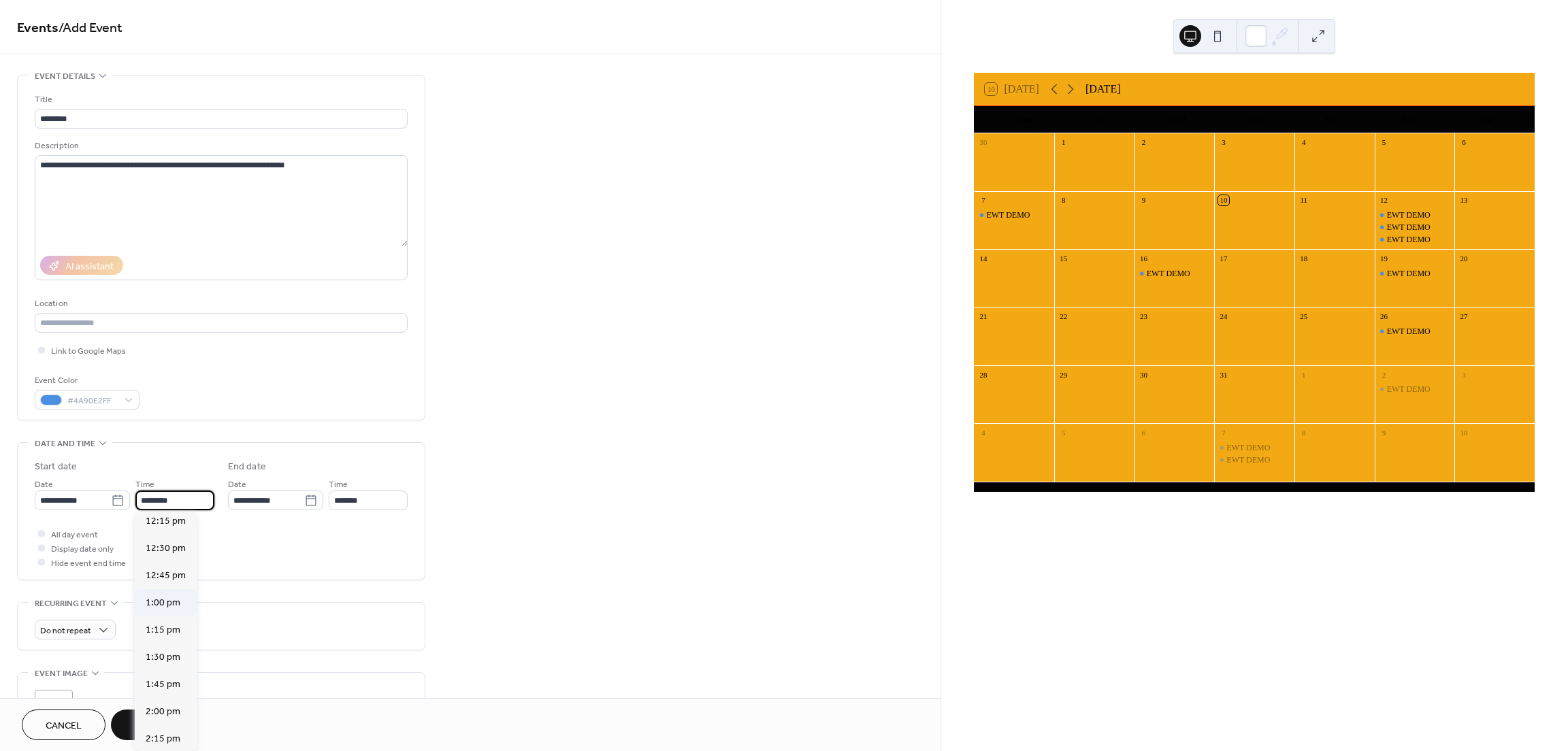 type on "*******" 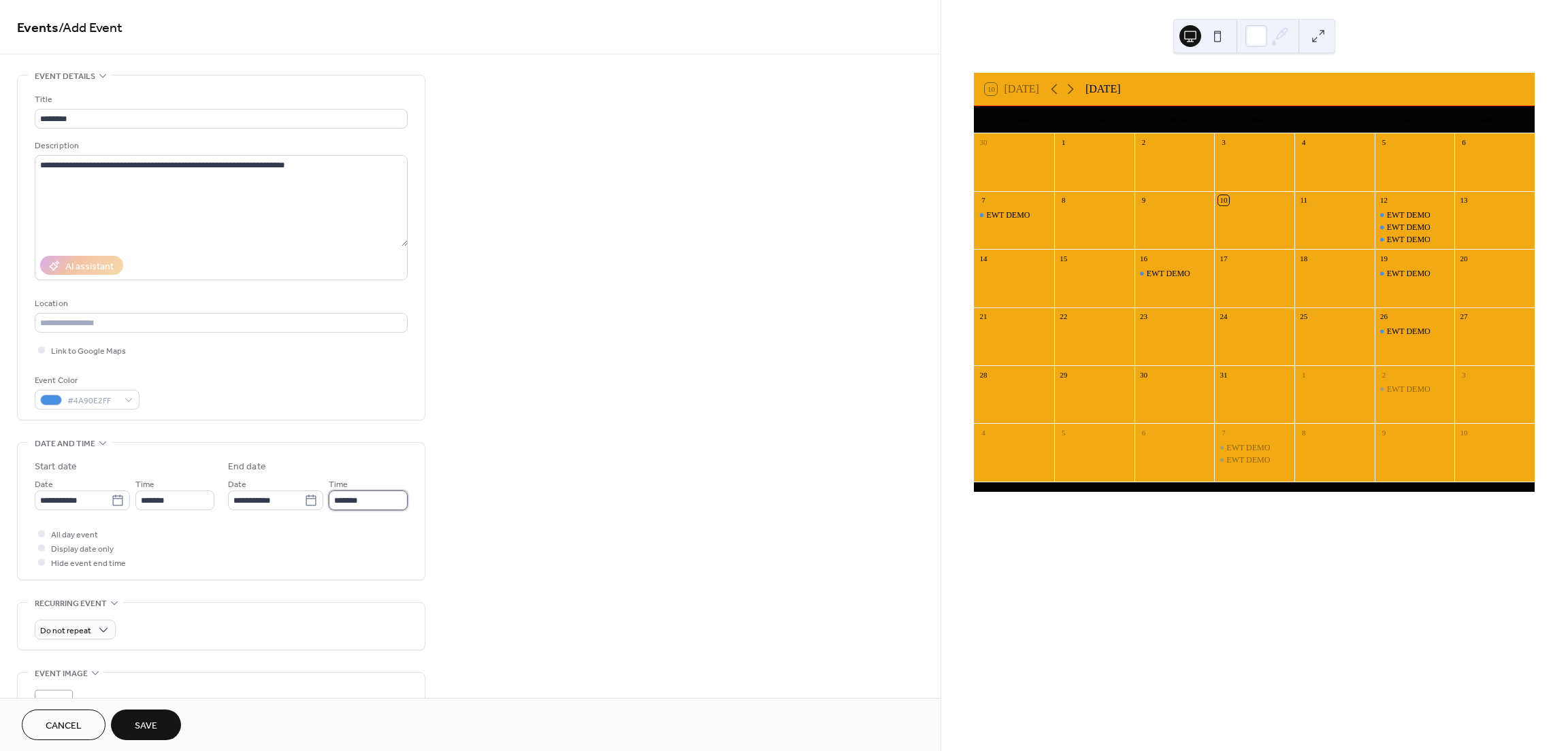 click on "*******" at bounding box center [368, 500] 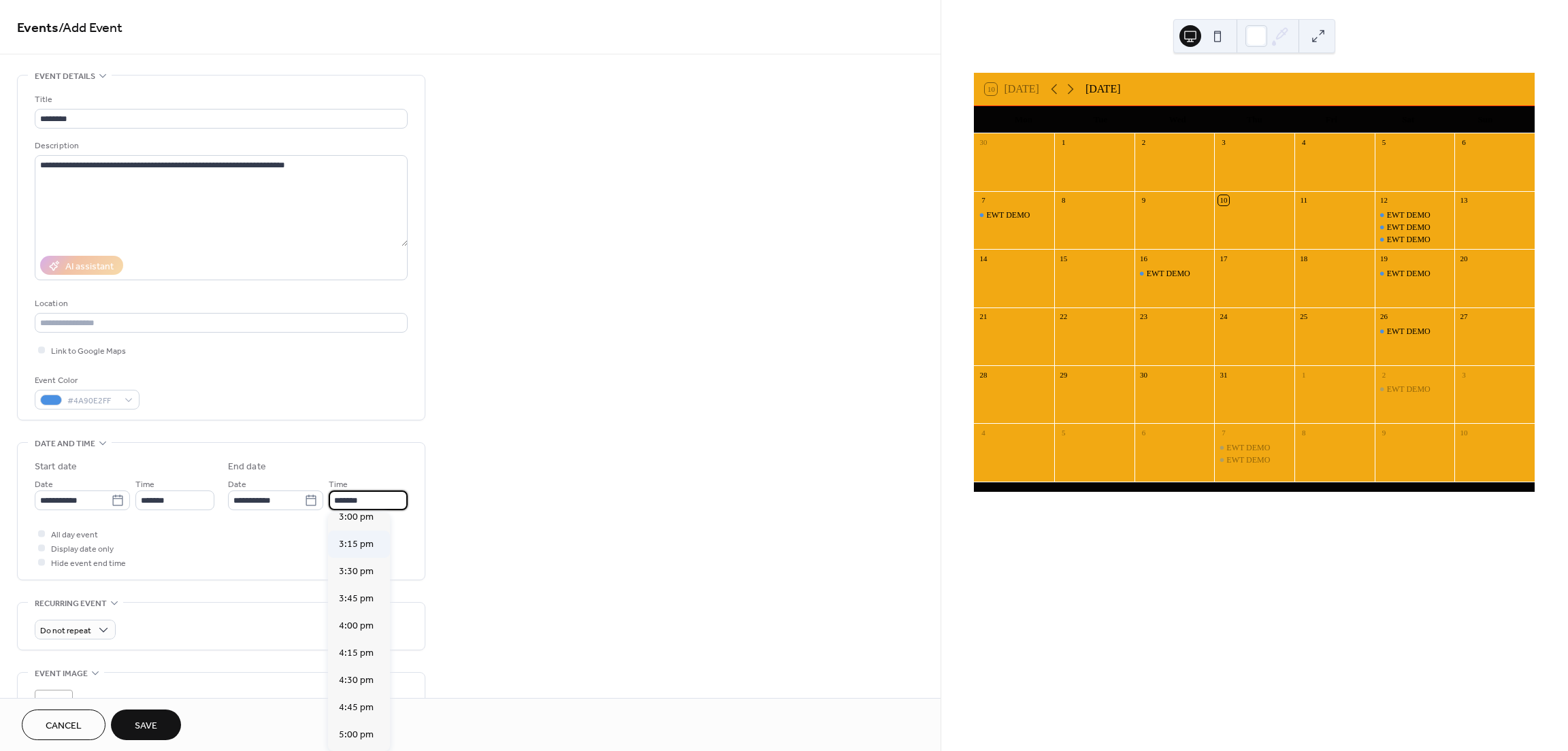 scroll, scrollTop: 204, scrollLeft: 0, axis: vertical 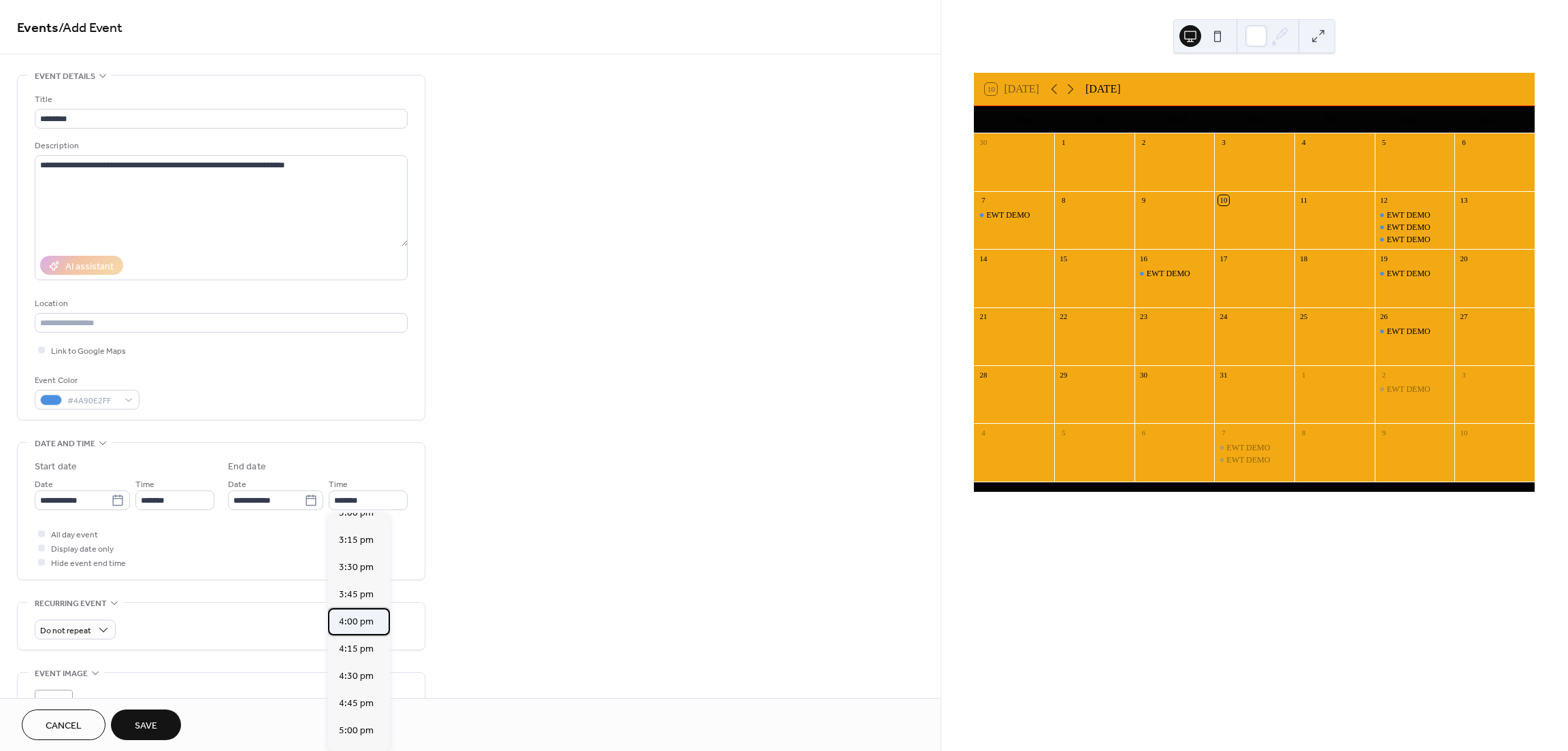 click on "4:00 pm" at bounding box center [356, 622] 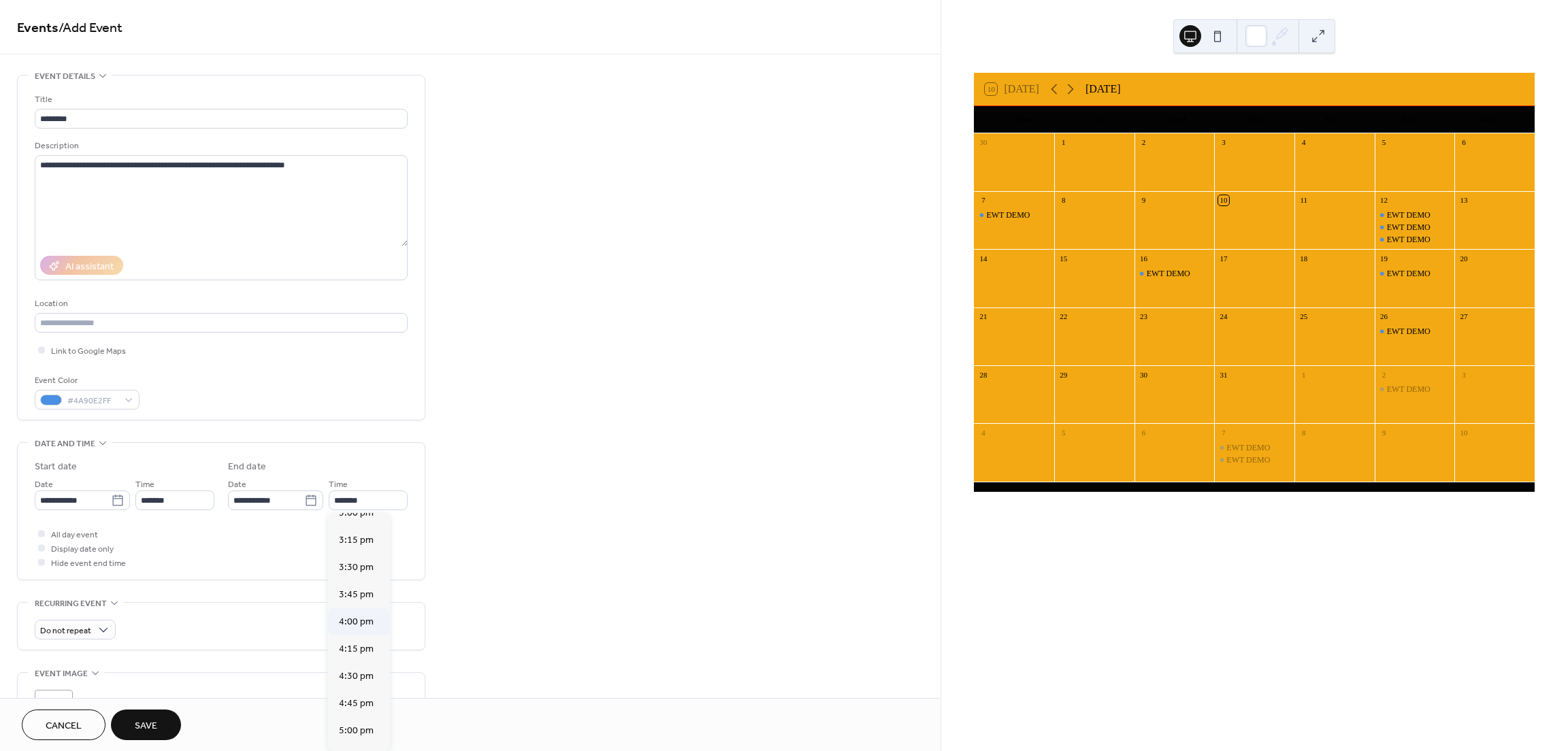 type on "*******" 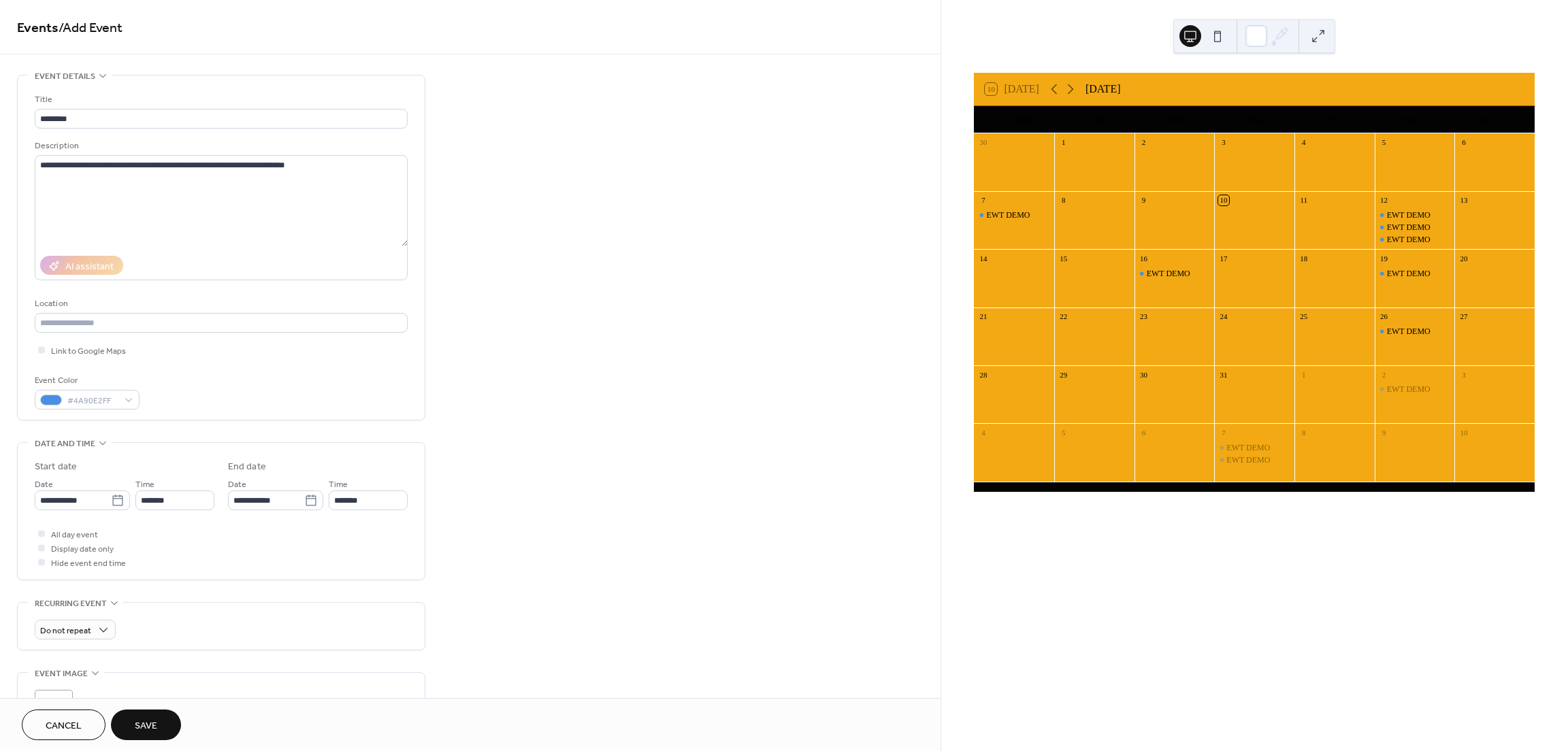 click on "Save" at bounding box center (146, 724) 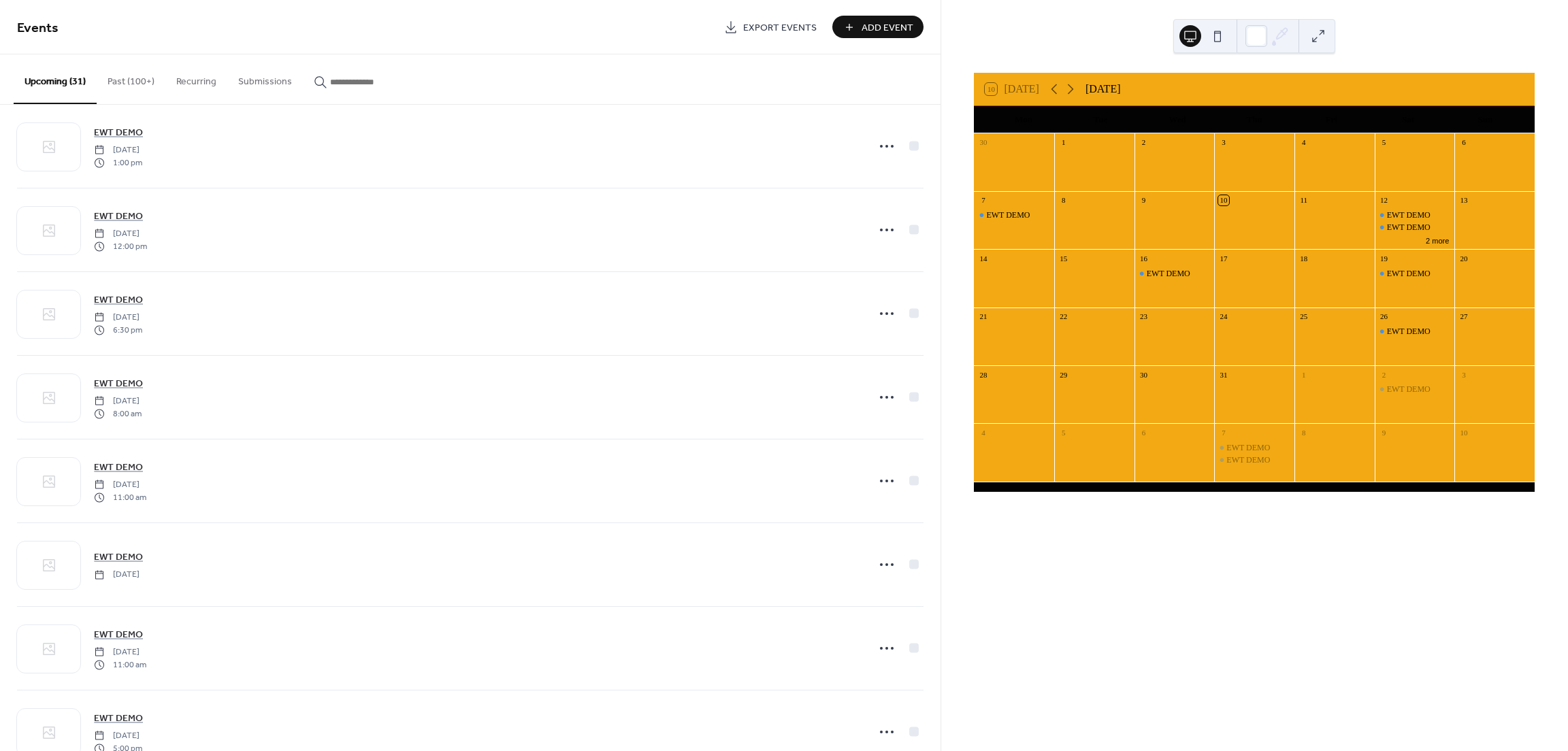 scroll, scrollTop: 1292, scrollLeft: 0, axis: vertical 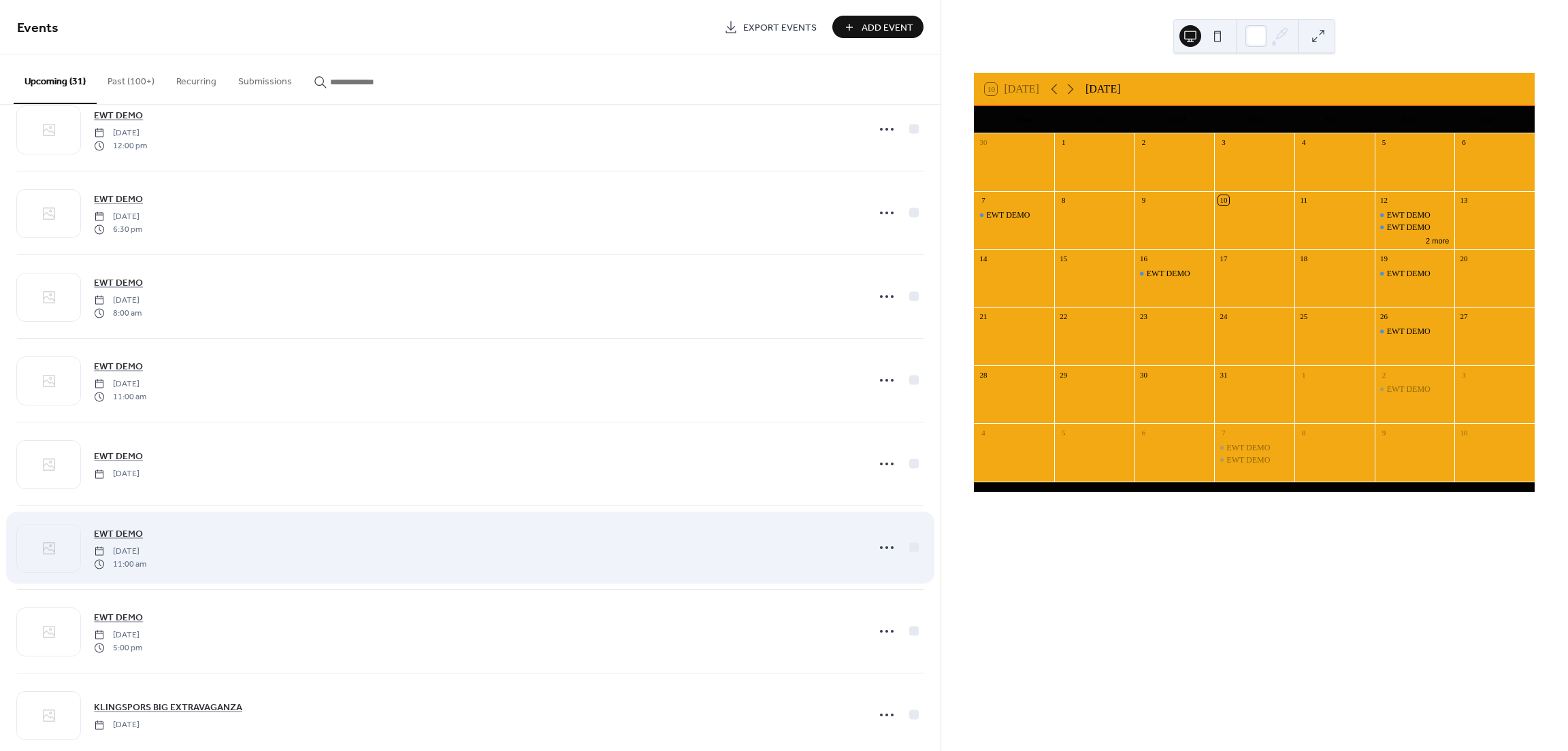 click on "EWT DEMO [DATE] 11:00 am" at bounding box center [476, 548] 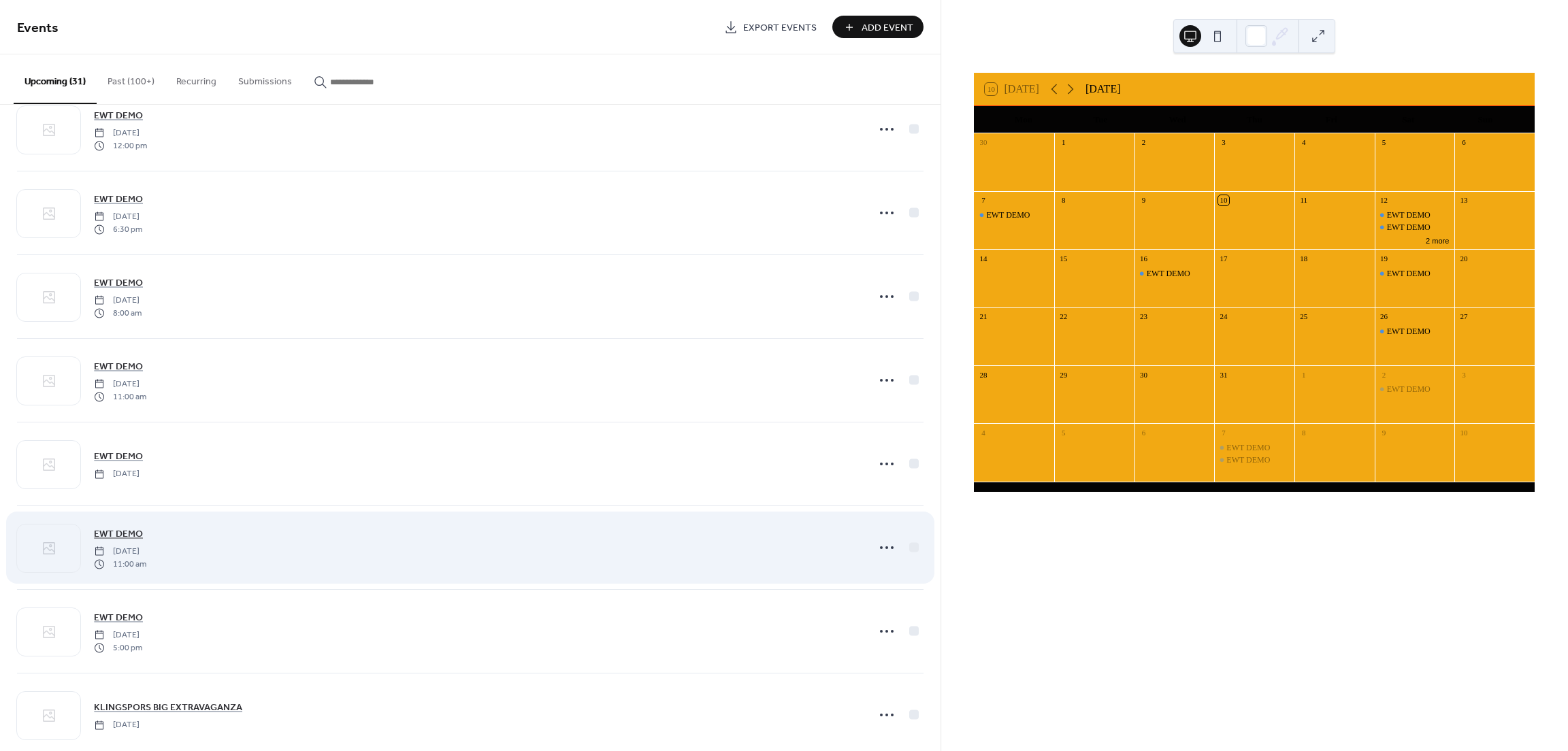 click on "EWT DEMO" at bounding box center (118, 534) 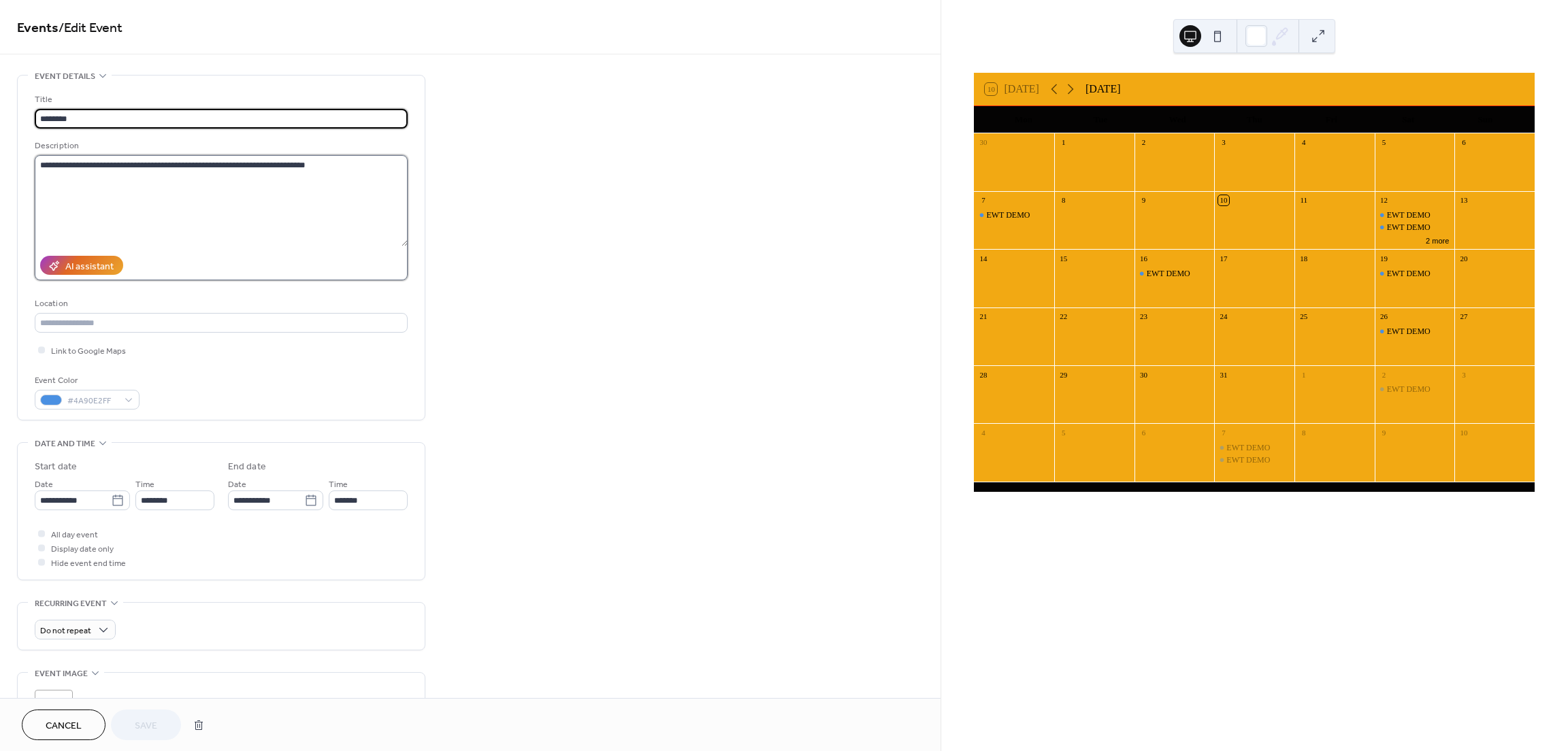 click on "**********" at bounding box center [221, 201] 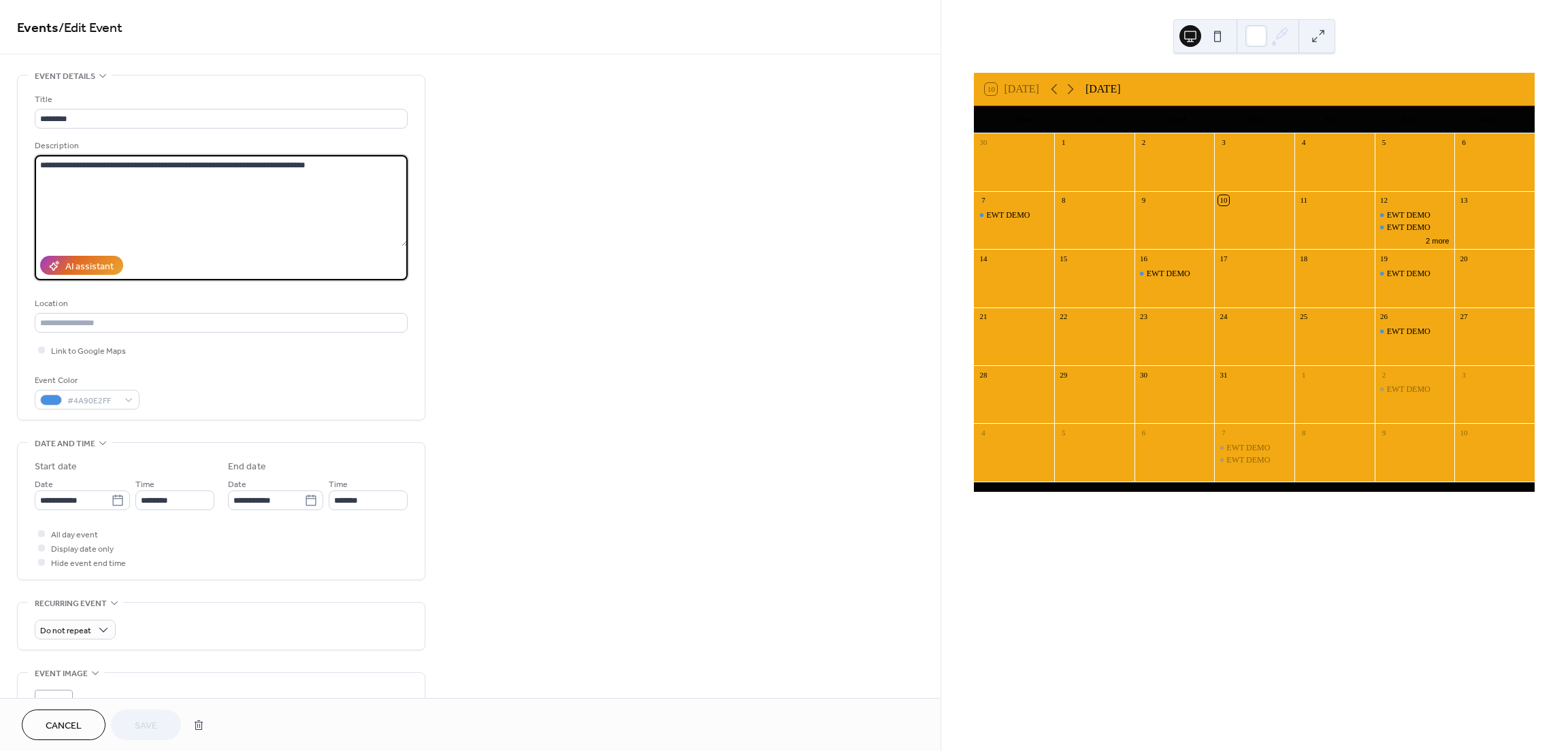 drag, startPoint x: 193, startPoint y: 163, endPoint x: 147, endPoint y: 166, distance: 46.09772 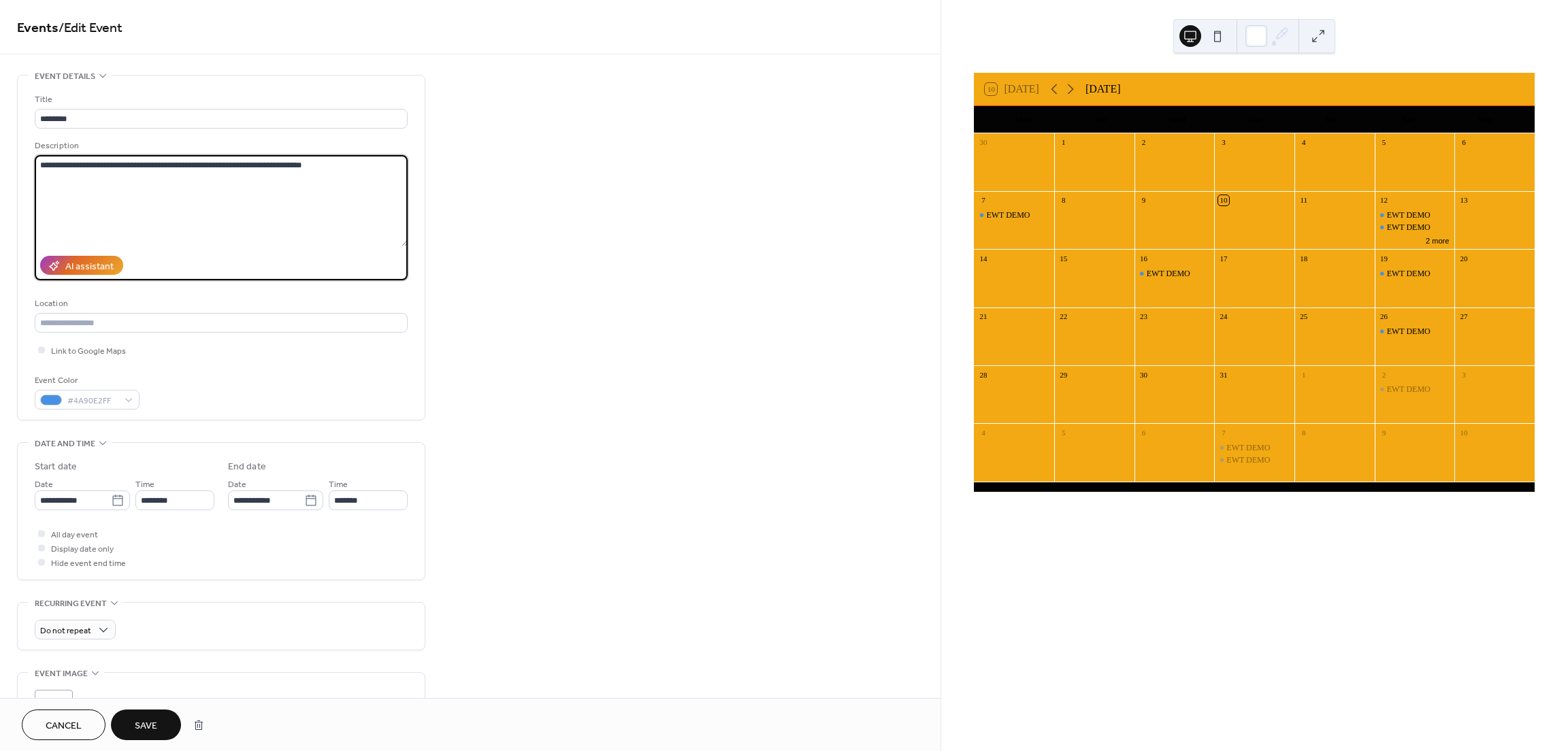 type on "**********" 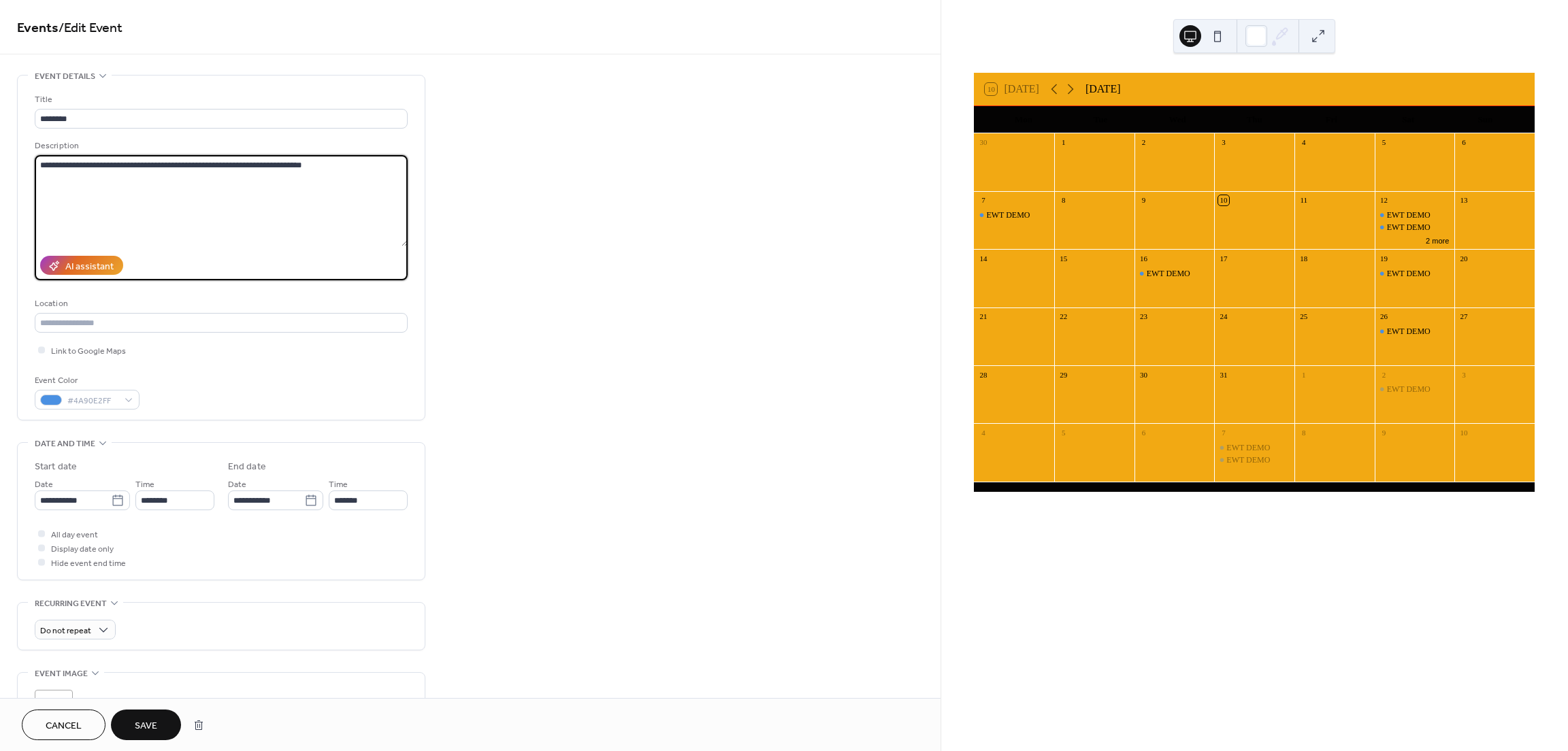 click on "Save" at bounding box center [146, 726] 